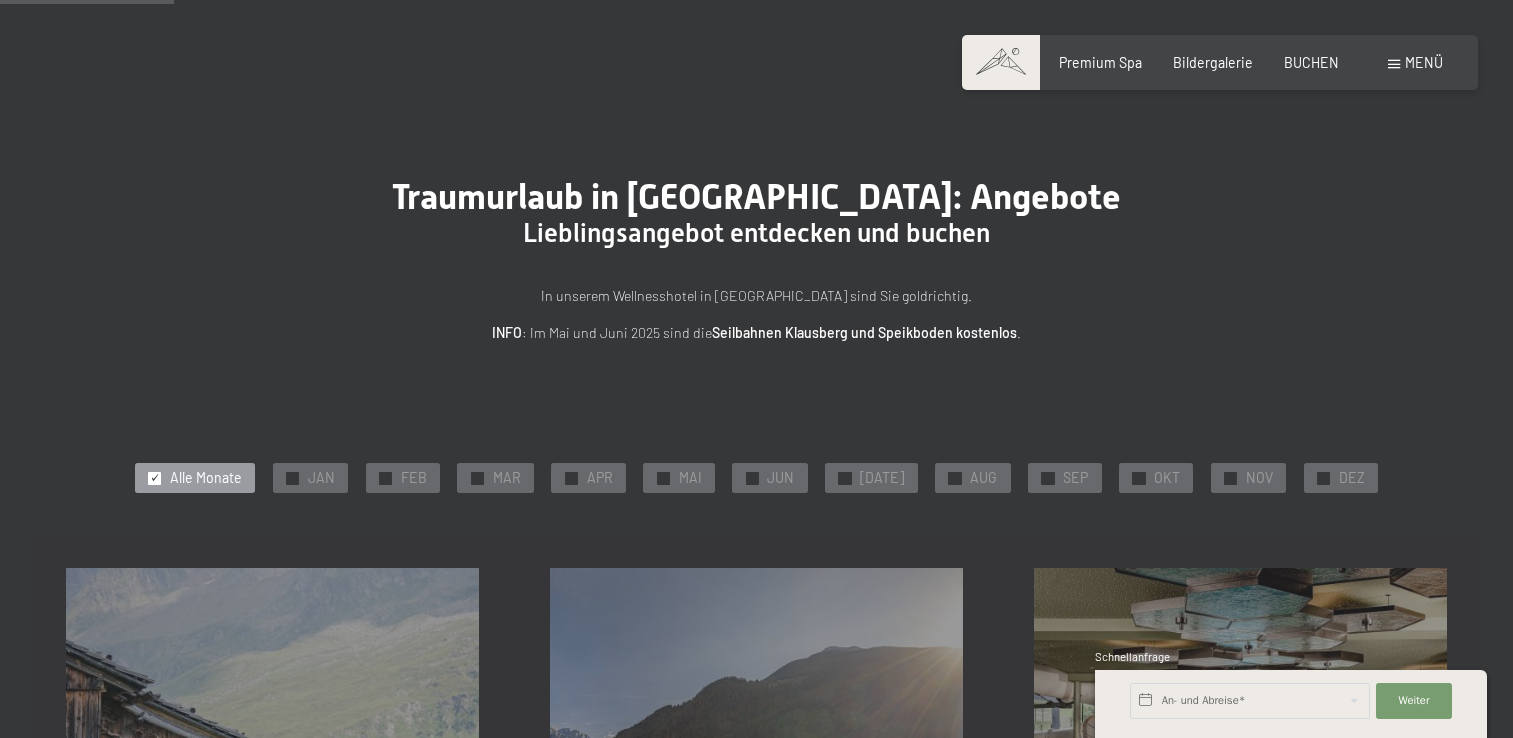 scroll, scrollTop: 368, scrollLeft: 0, axis: vertical 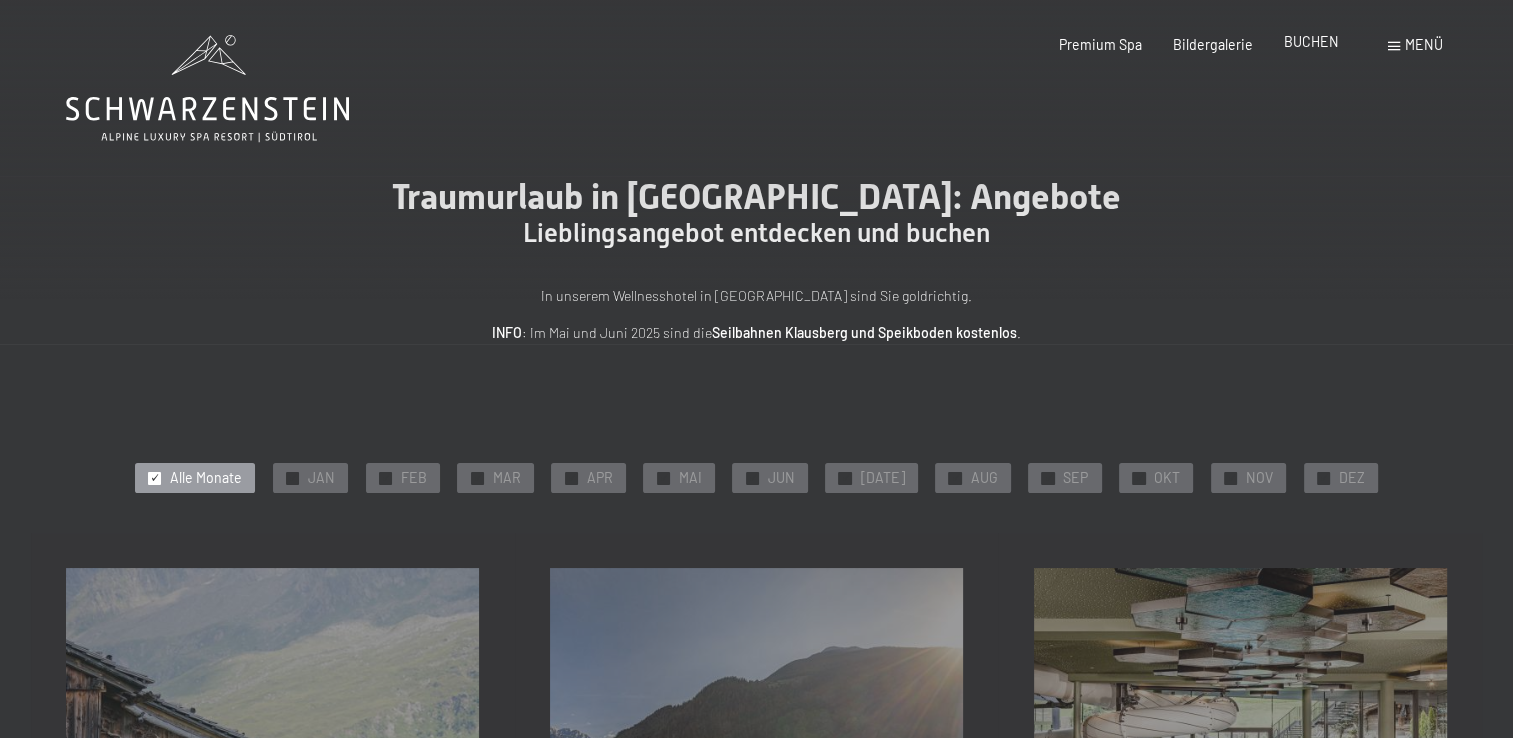 click on "BUCHEN" at bounding box center [1311, 41] 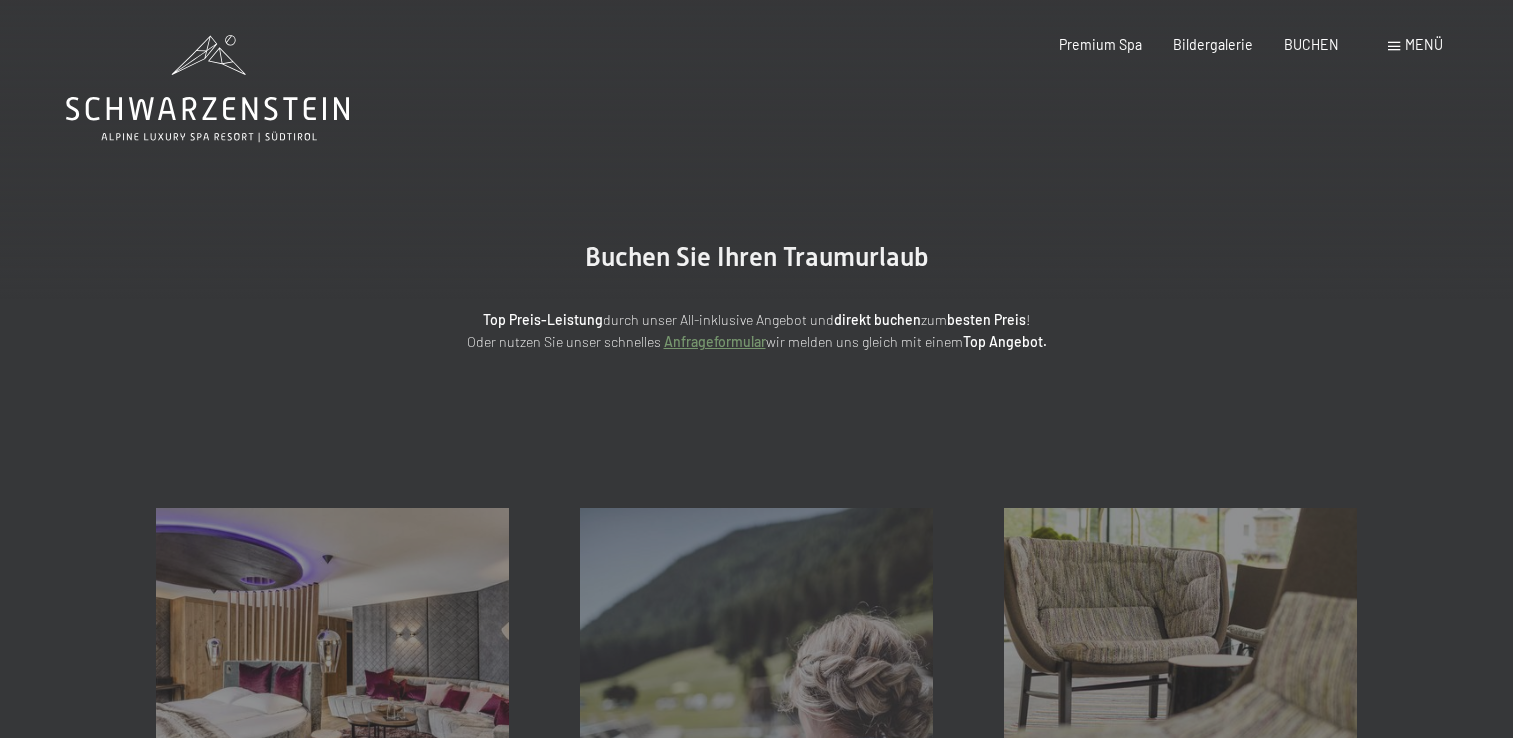 scroll, scrollTop: 0, scrollLeft: 0, axis: both 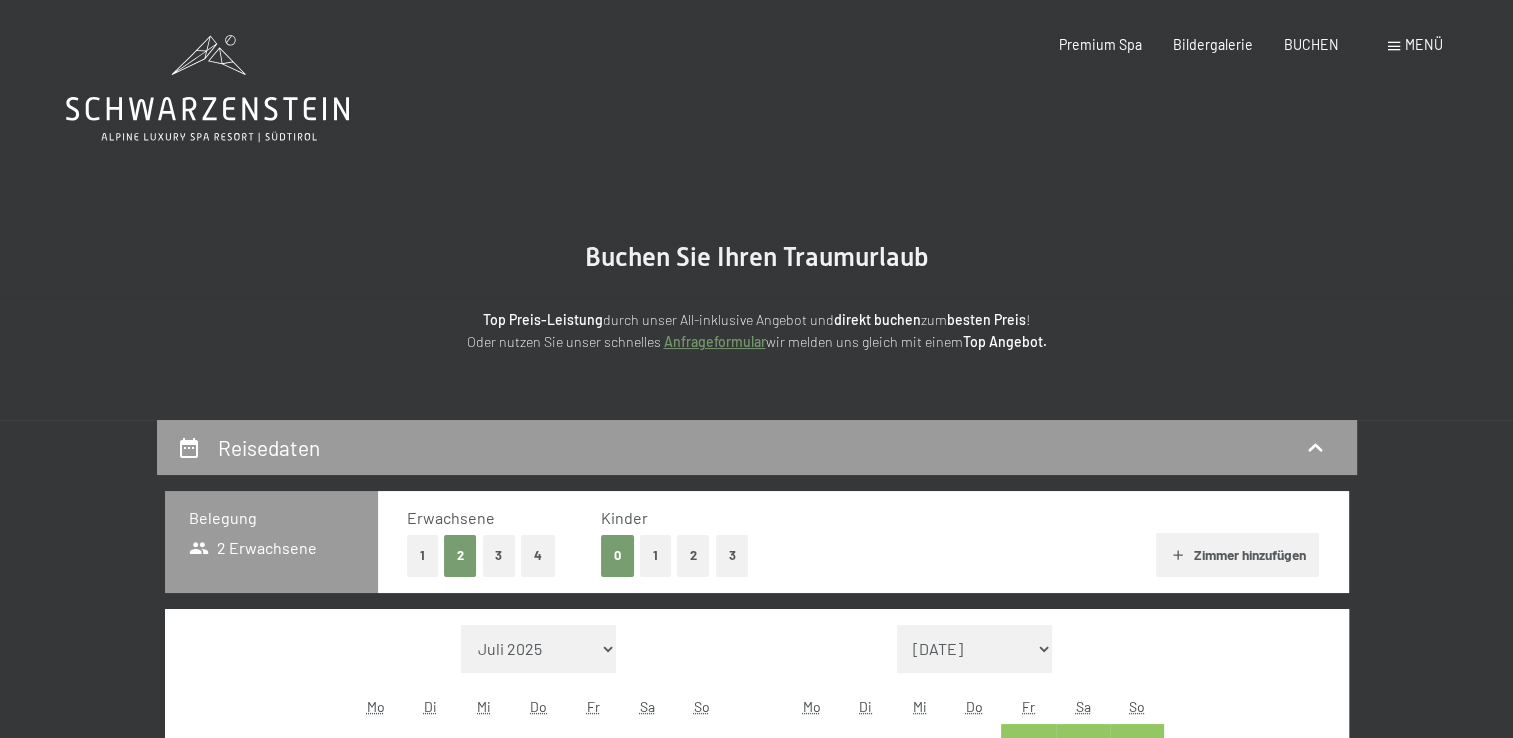 click on "Menü" at bounding box center [1415, 45] 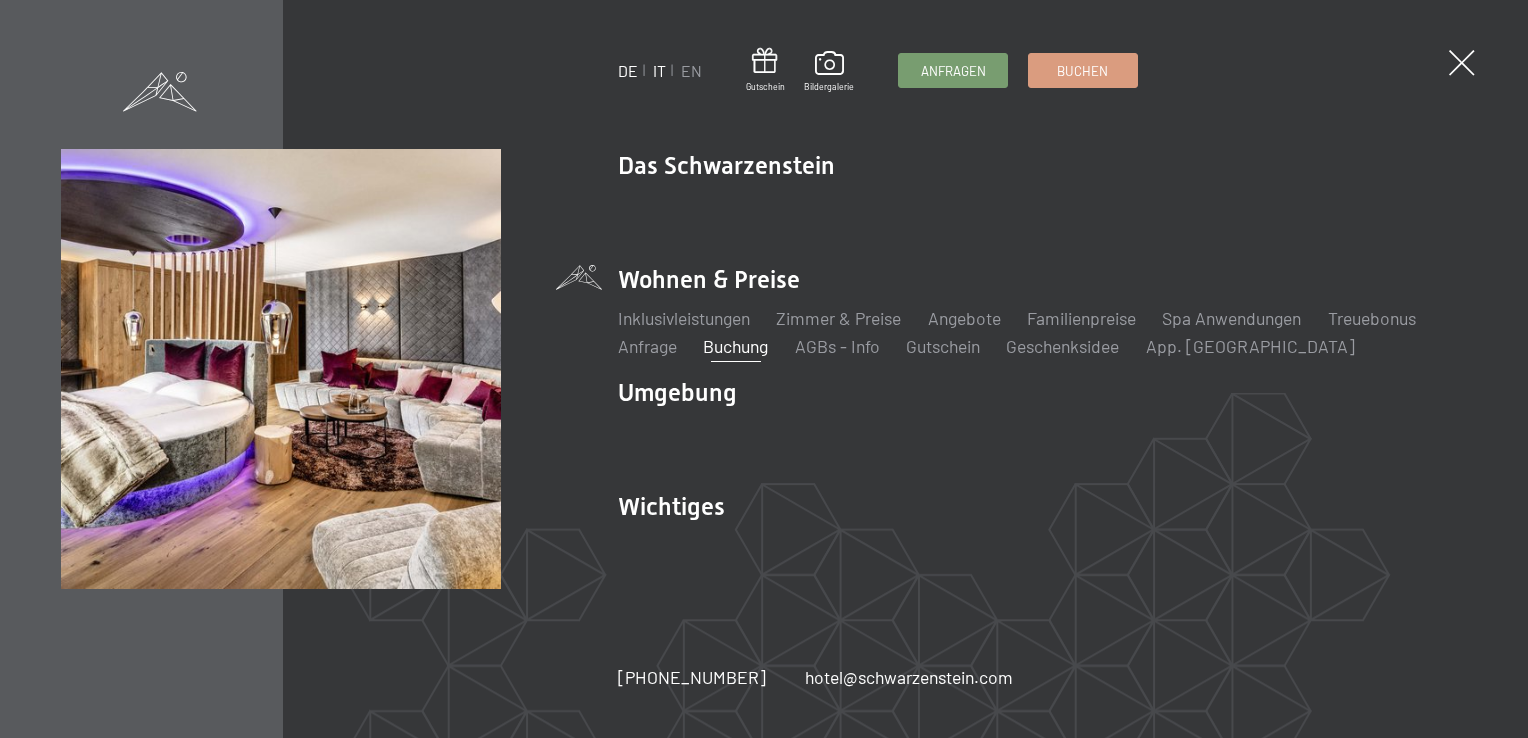 click on "IT" at bounding box center (659, 70) 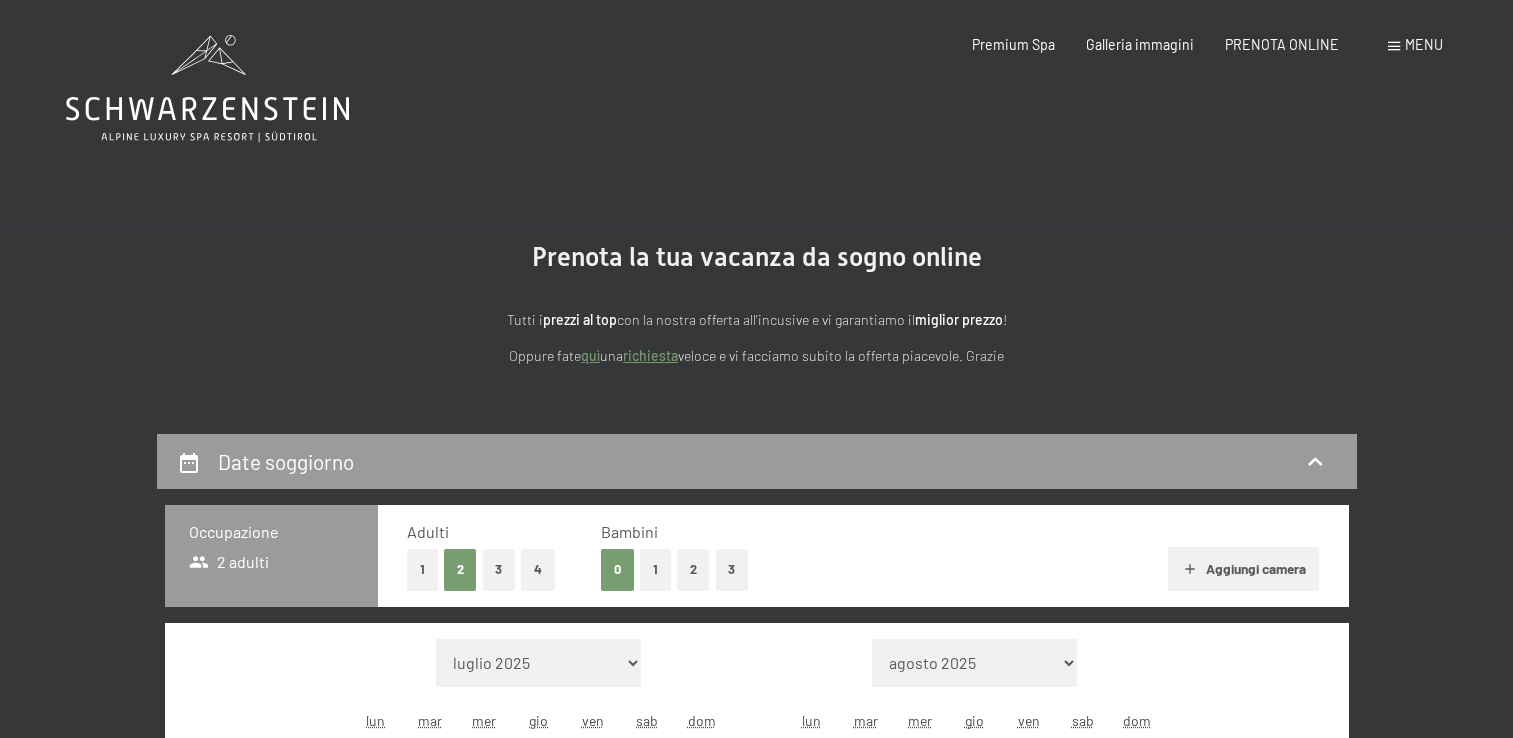 scroll, scrollTop: 0, scrollLeft: 0, axis: both 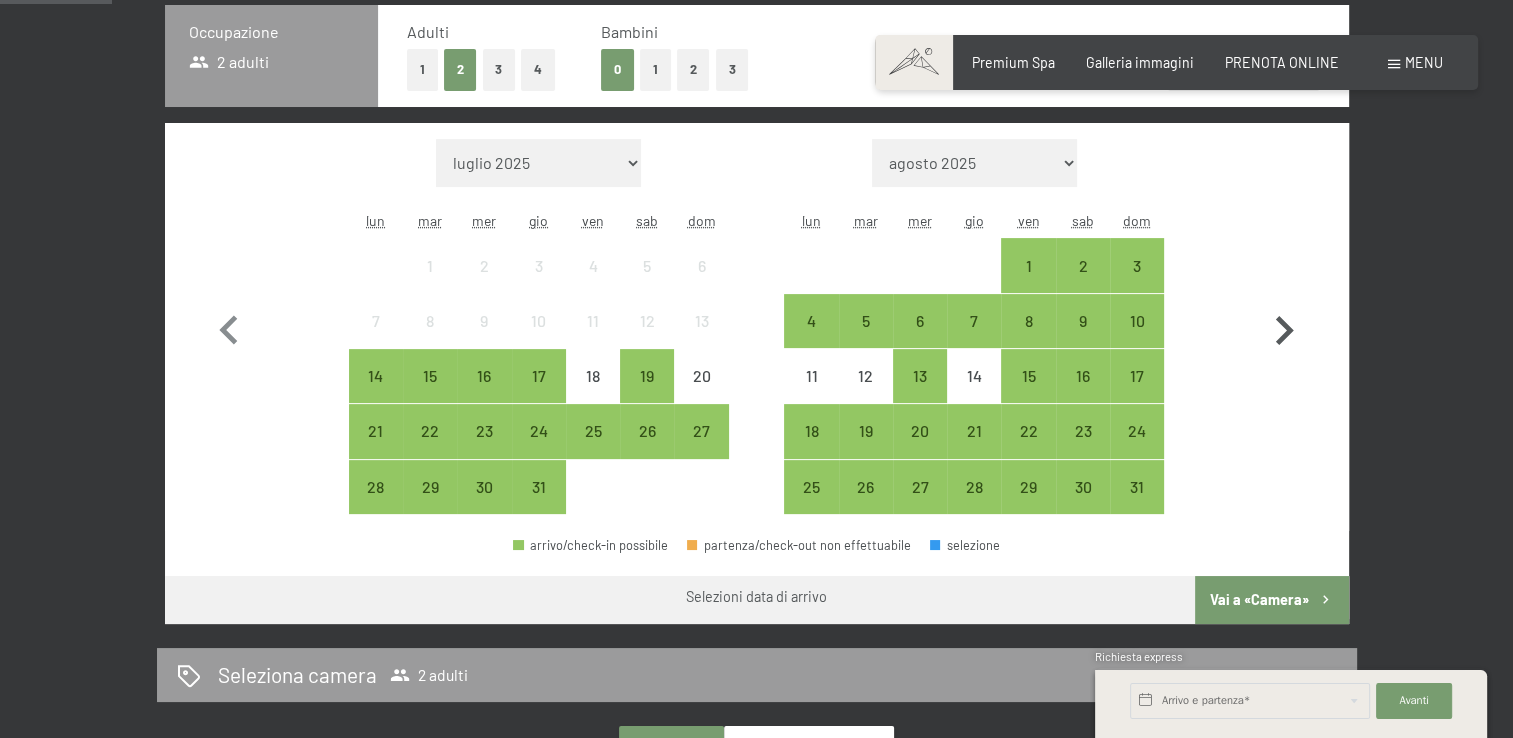 click 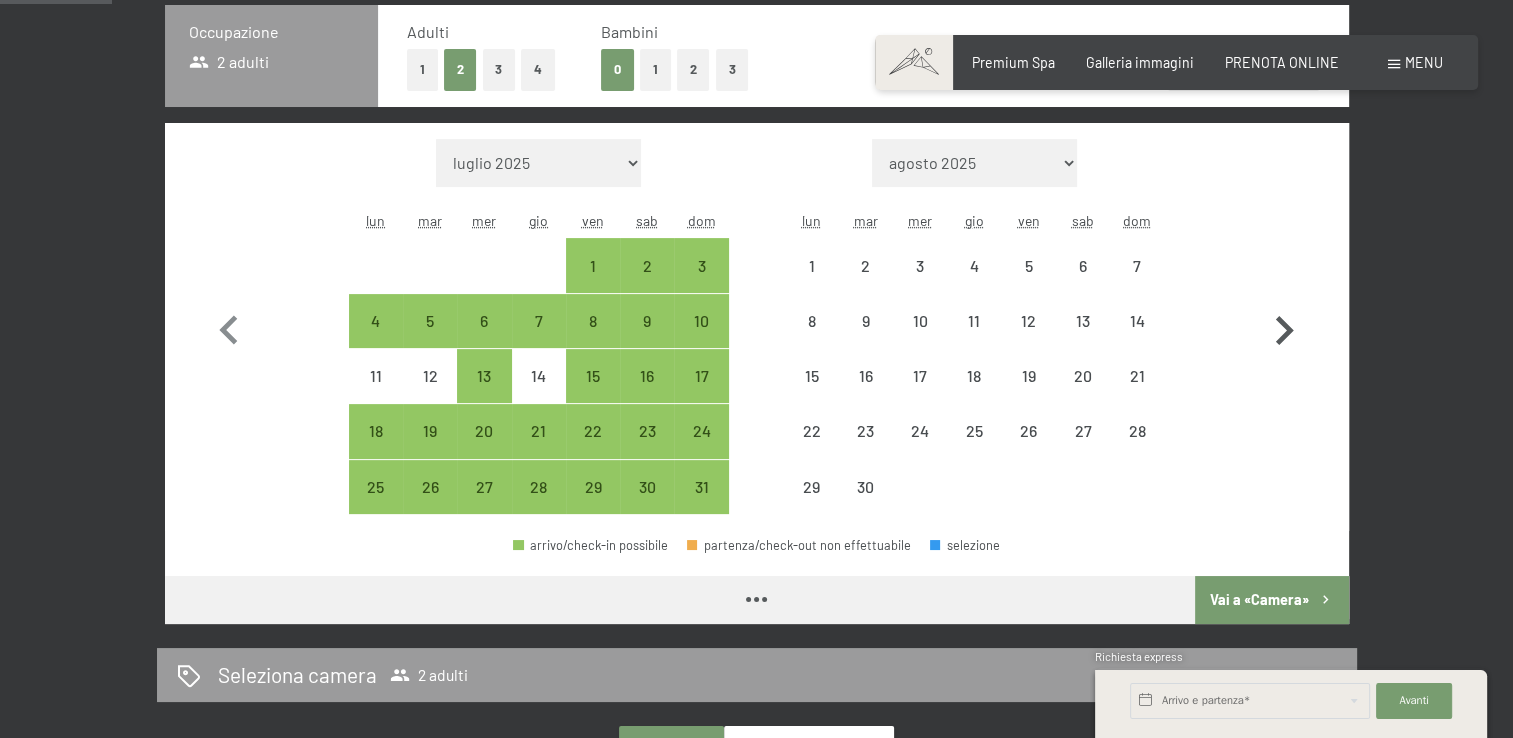 select on "[DATE]" 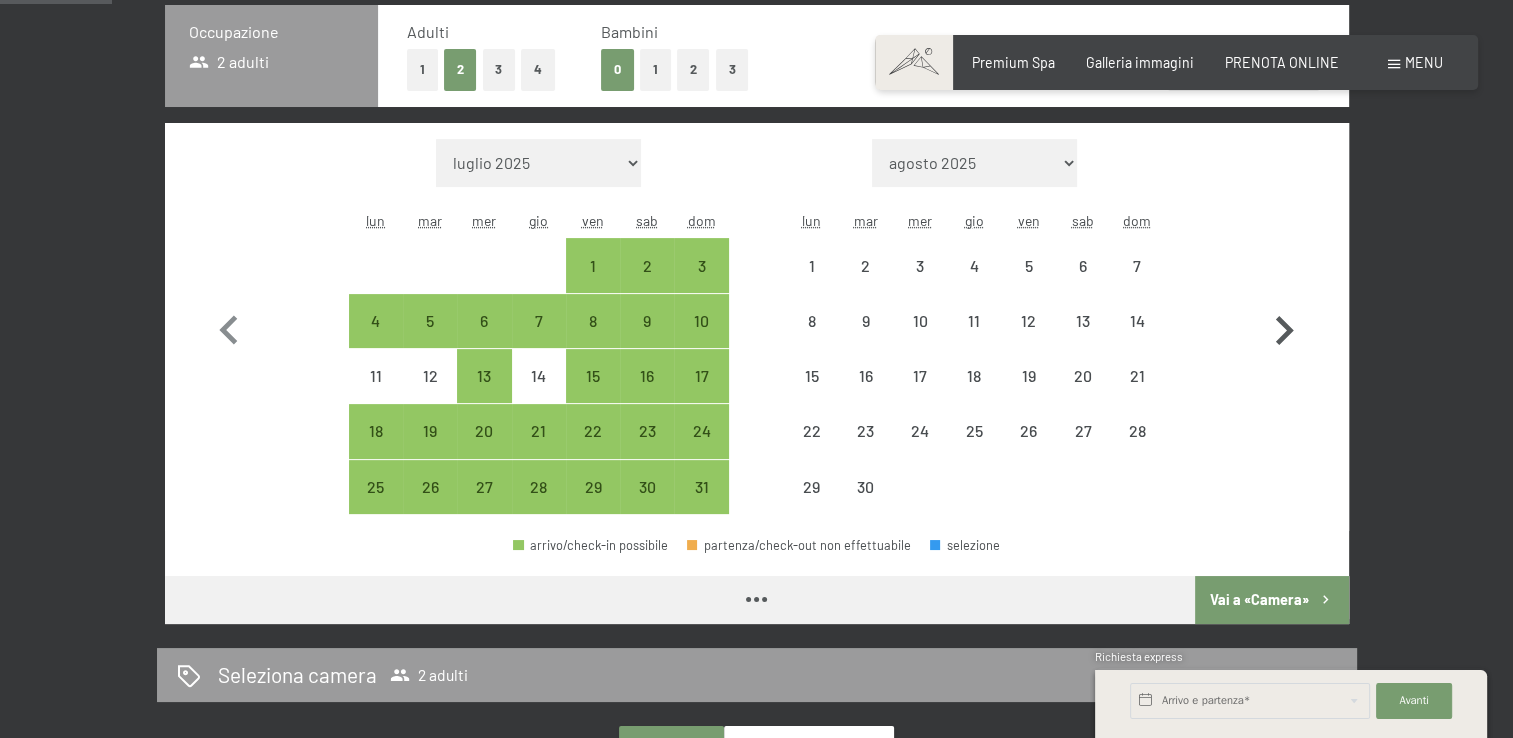 select on "[DATE]" 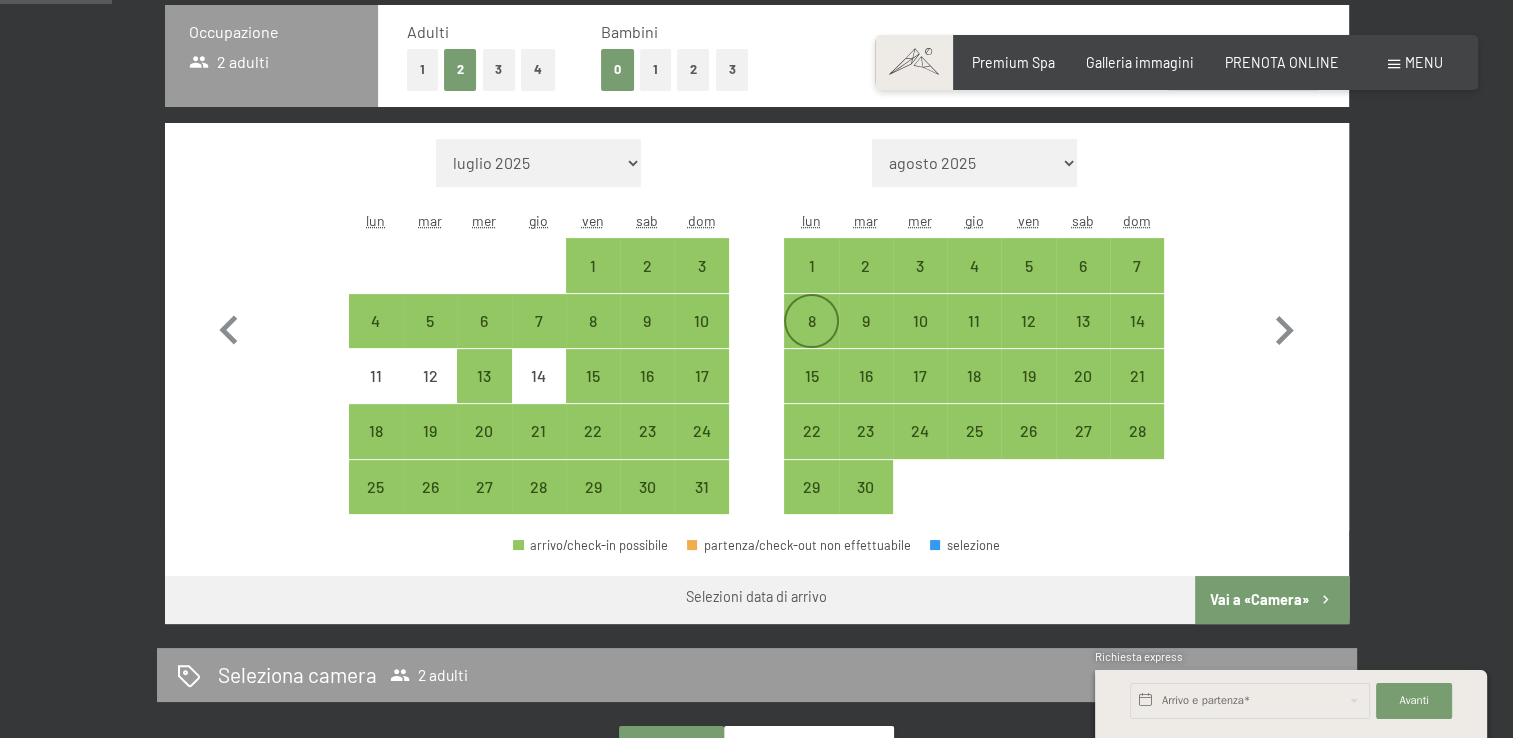 click on "8" at bounding box center (811, 338) 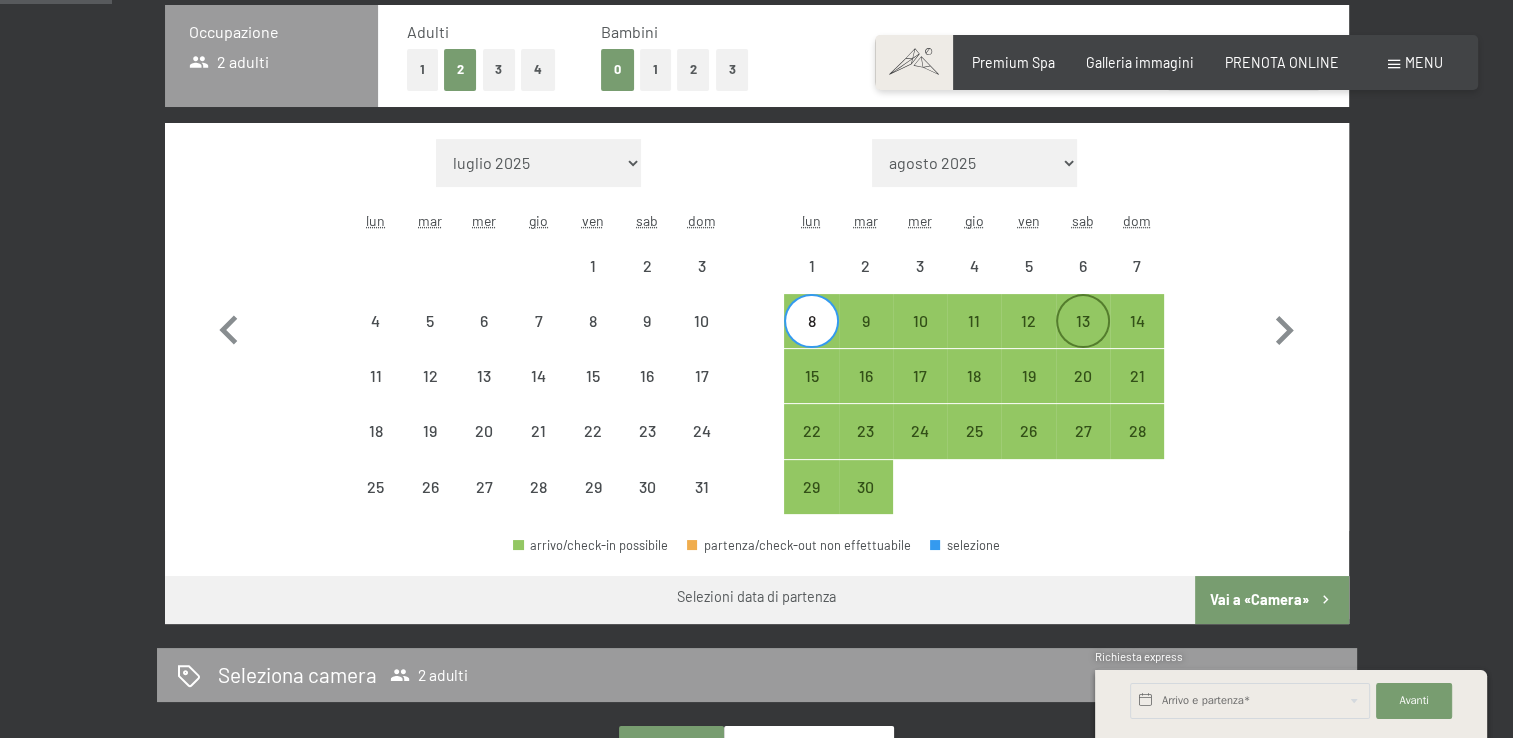click on "13" at bounding box center [1083, 338] 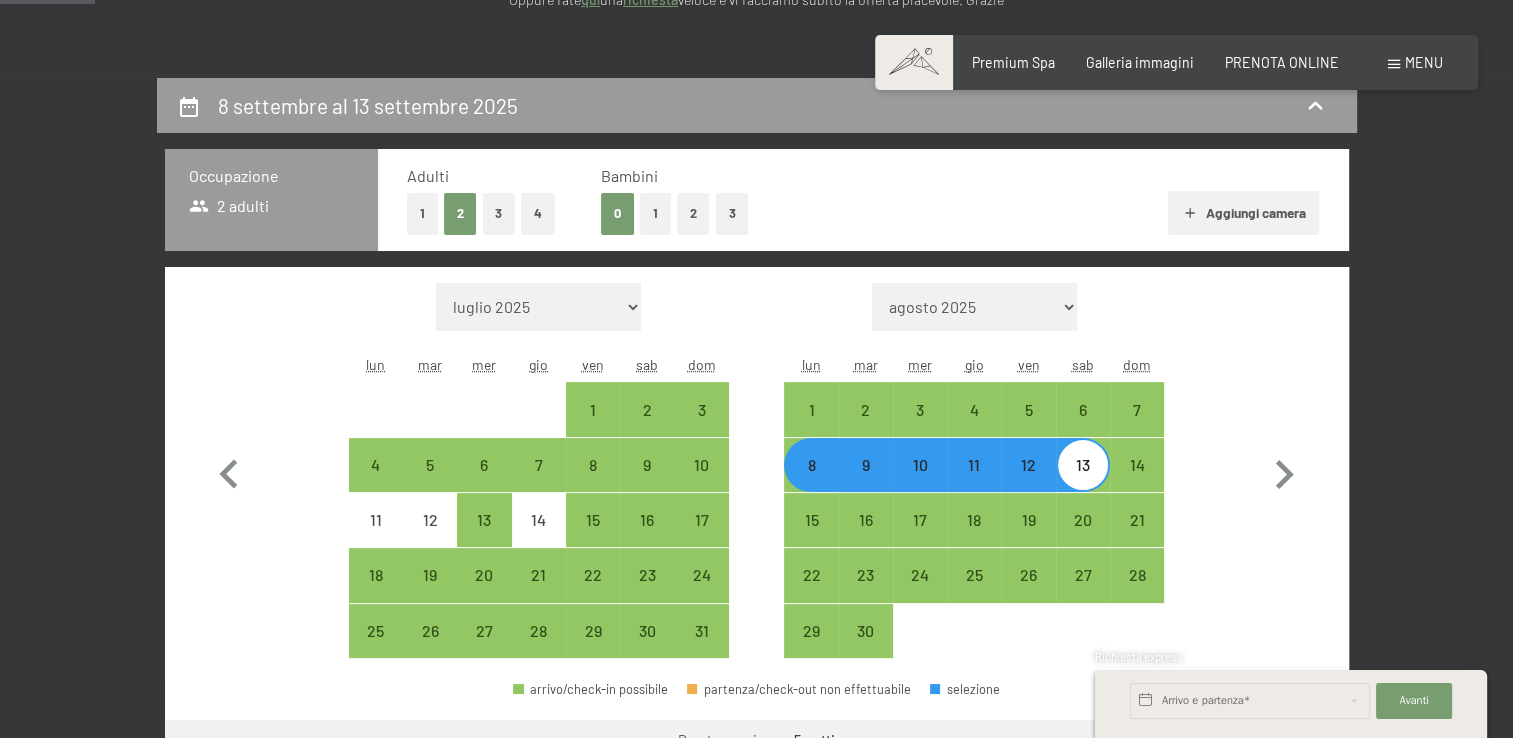 scroll, scrollTop: 400, scrollLeft: 0, axis: vertical 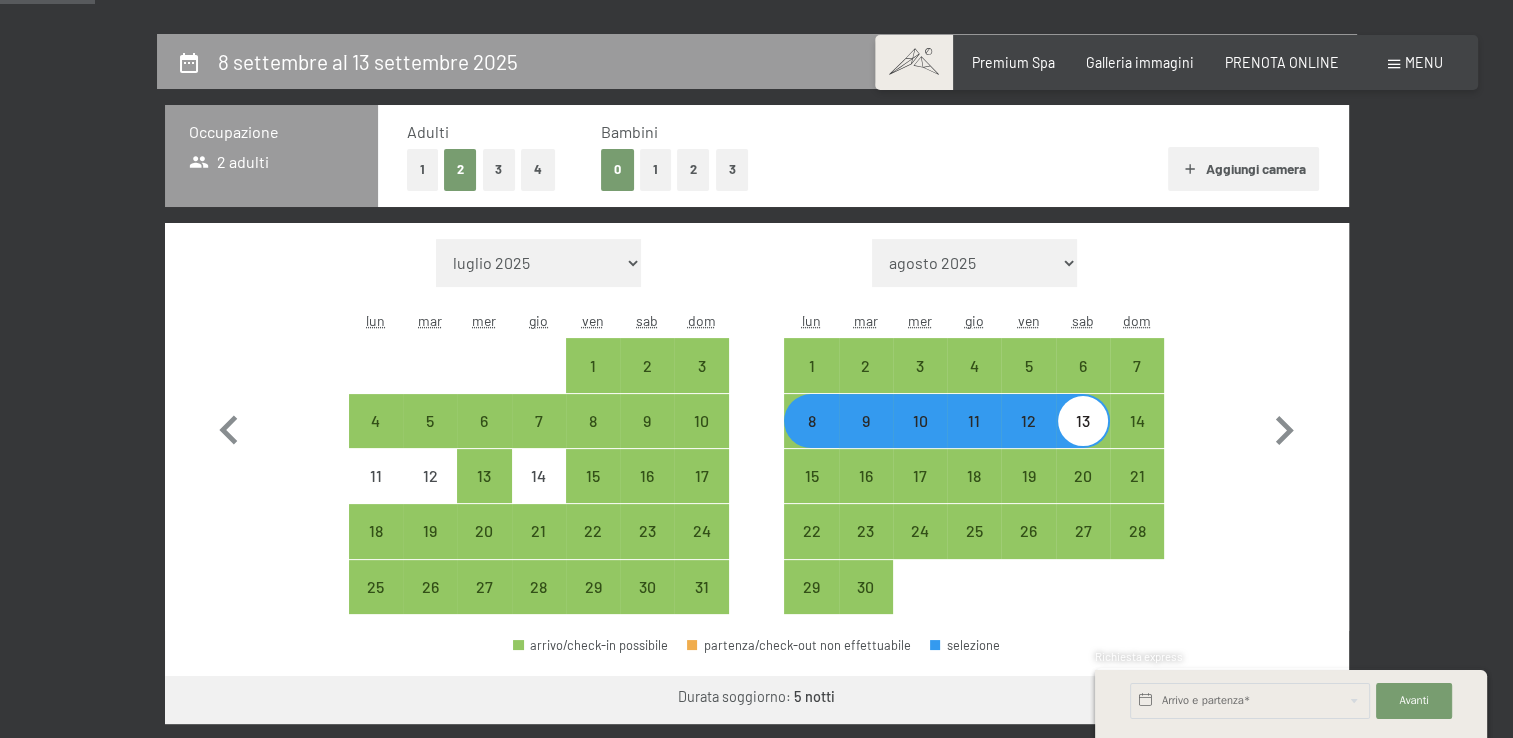 click on "Aggiungi camera" at bounding box center (1243, 169) 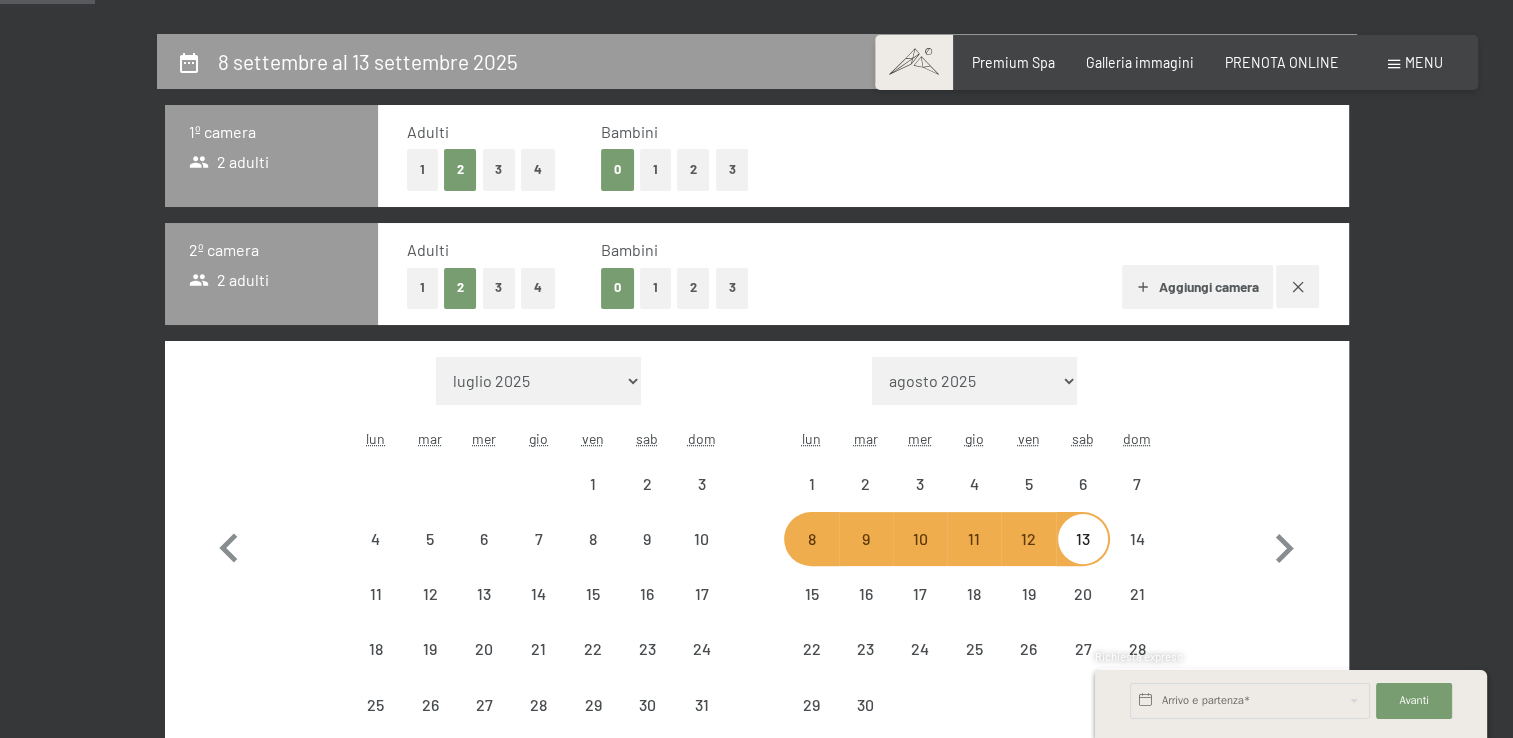 select on "[DATE]" 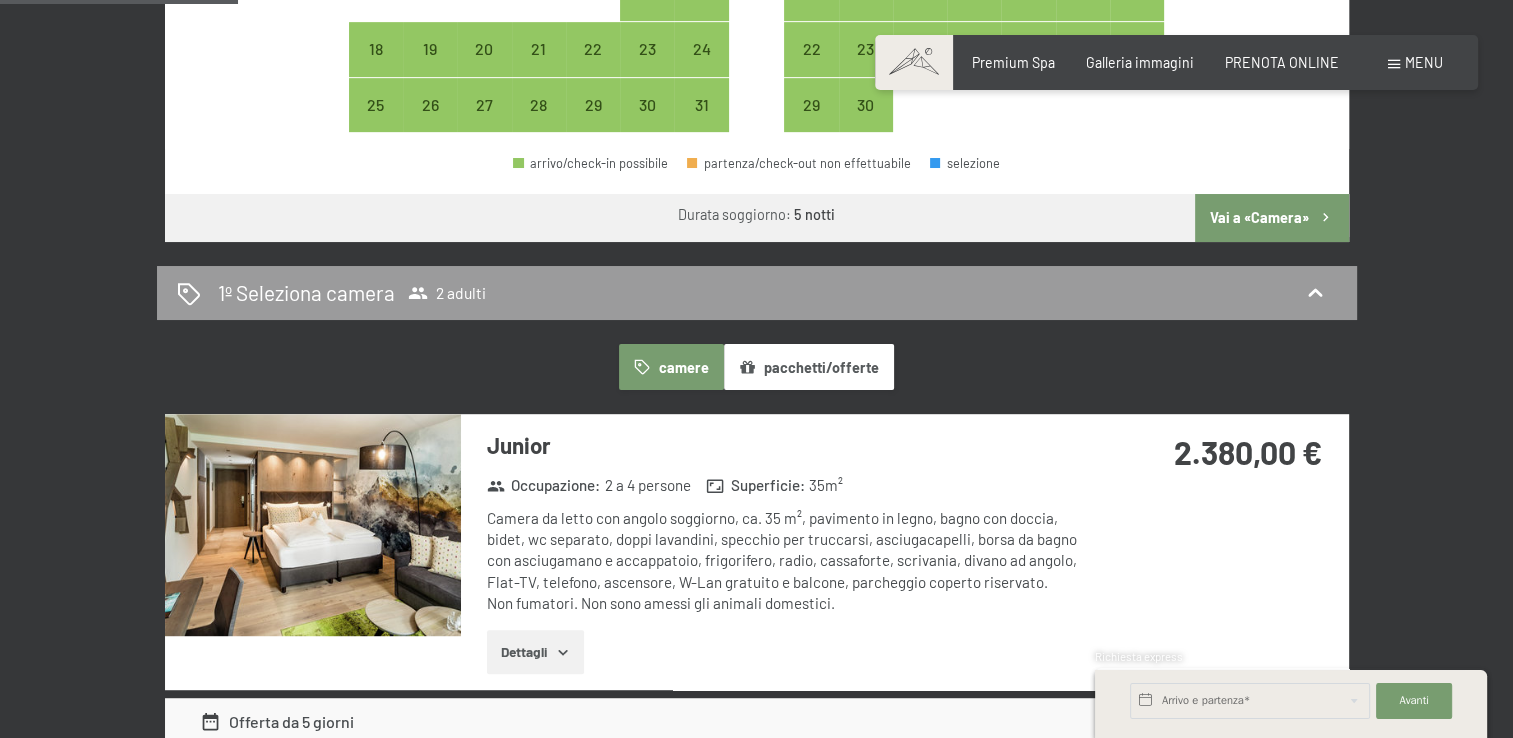 scroll, scrollTop: 1100, scrollLeft: 0, axis: vertical 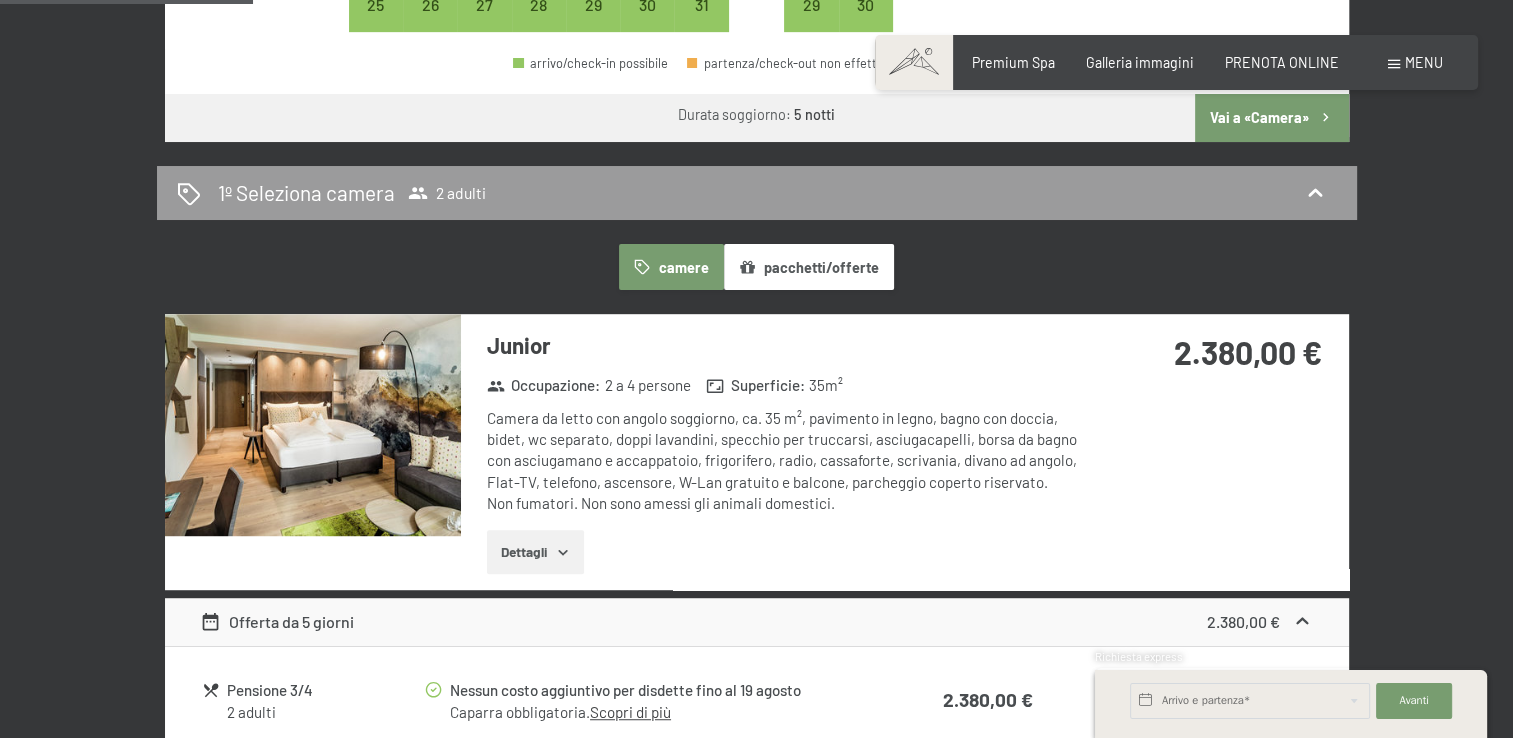 click on "Dettagli" at bounding box center [535, 552] 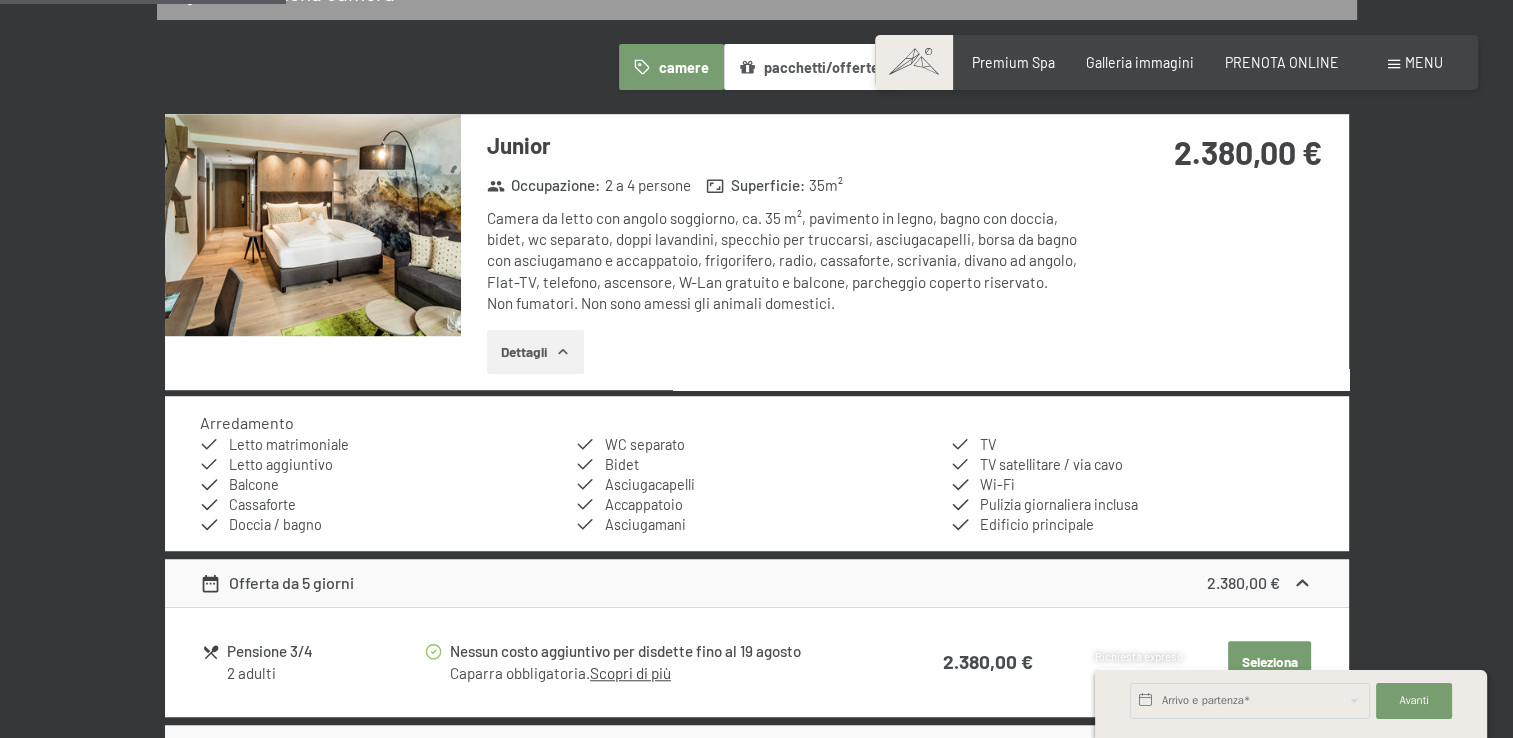 scroll, scrollTop: 1400, scrollLeft: 0, axis: vertical 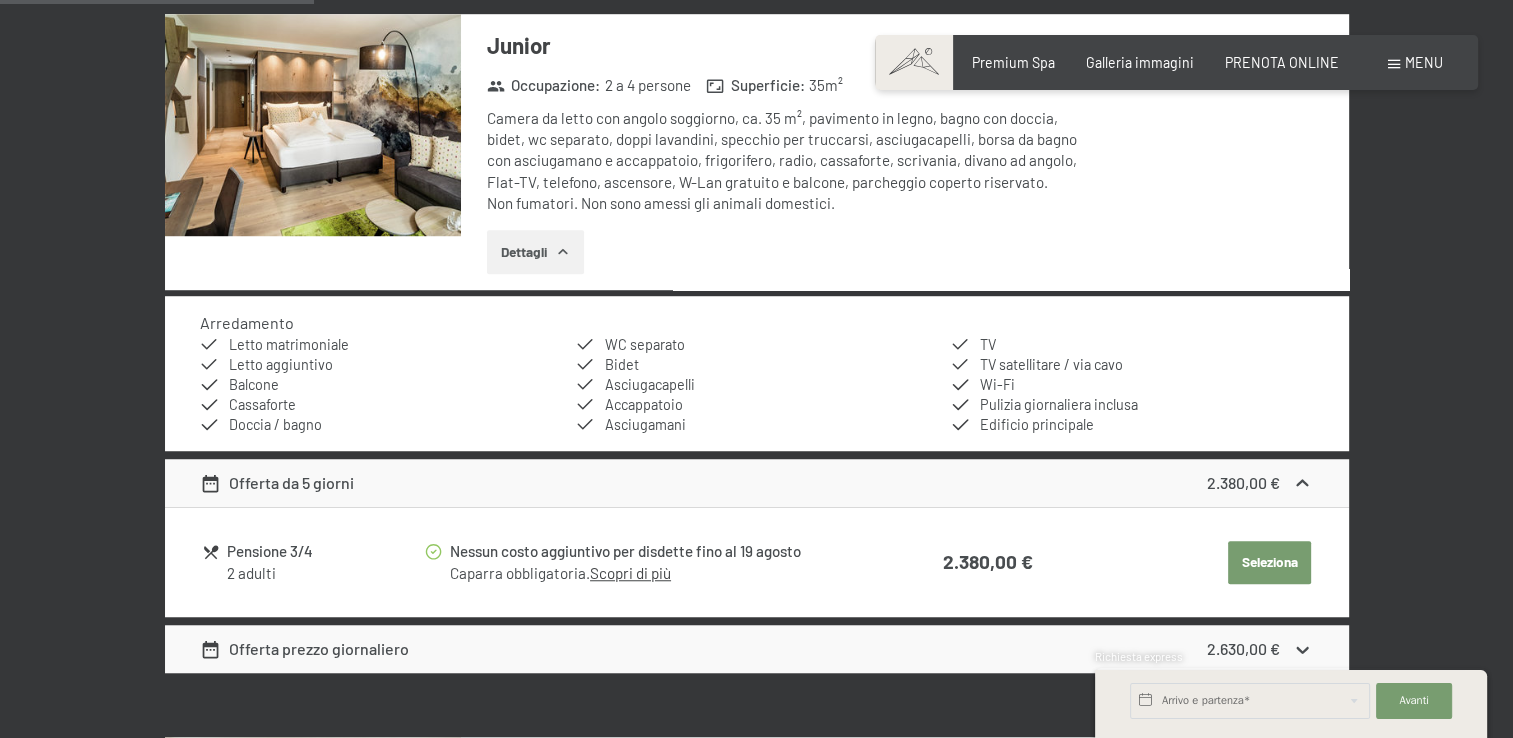 click on "Dettagli" at bounding box center [535, 252] 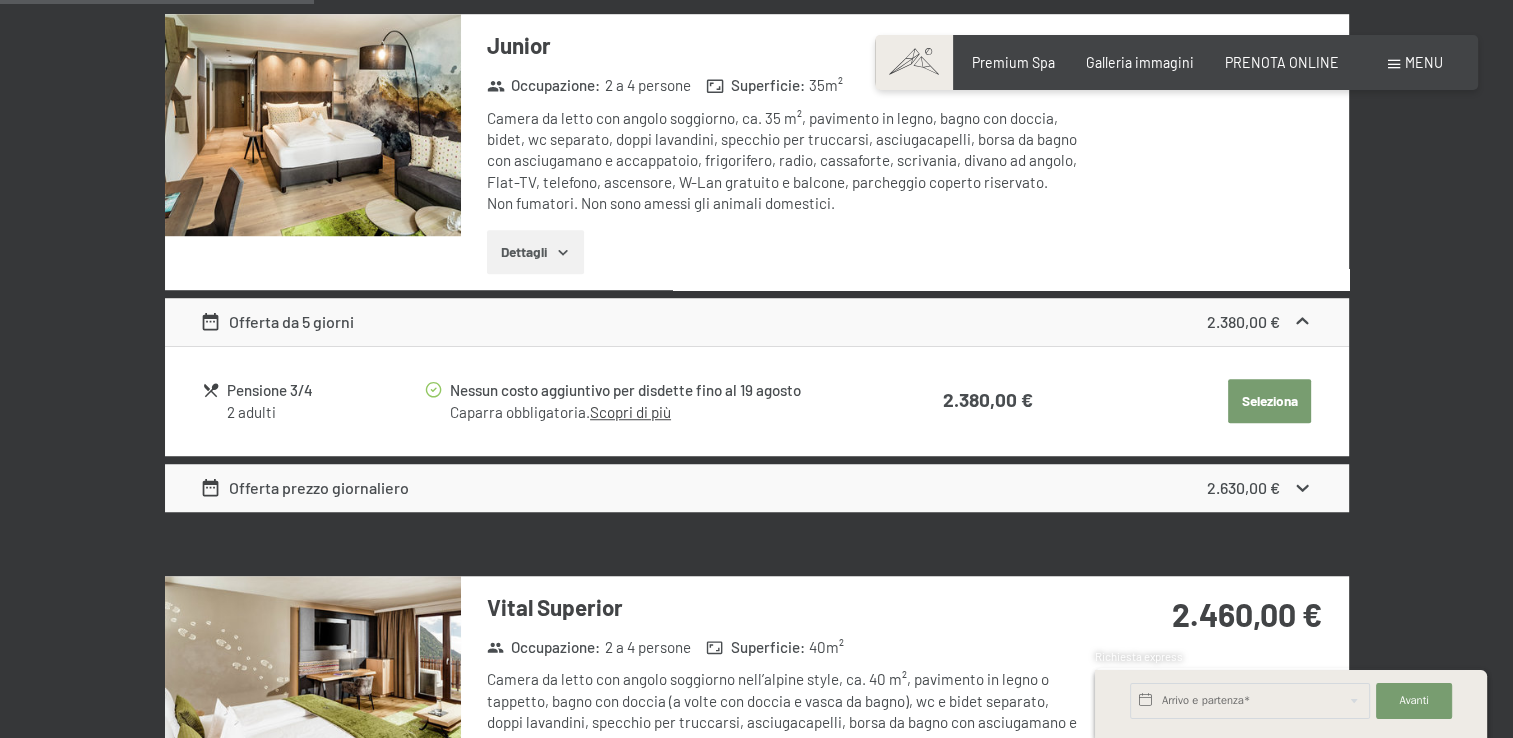 click at bounding box center [313, 125] 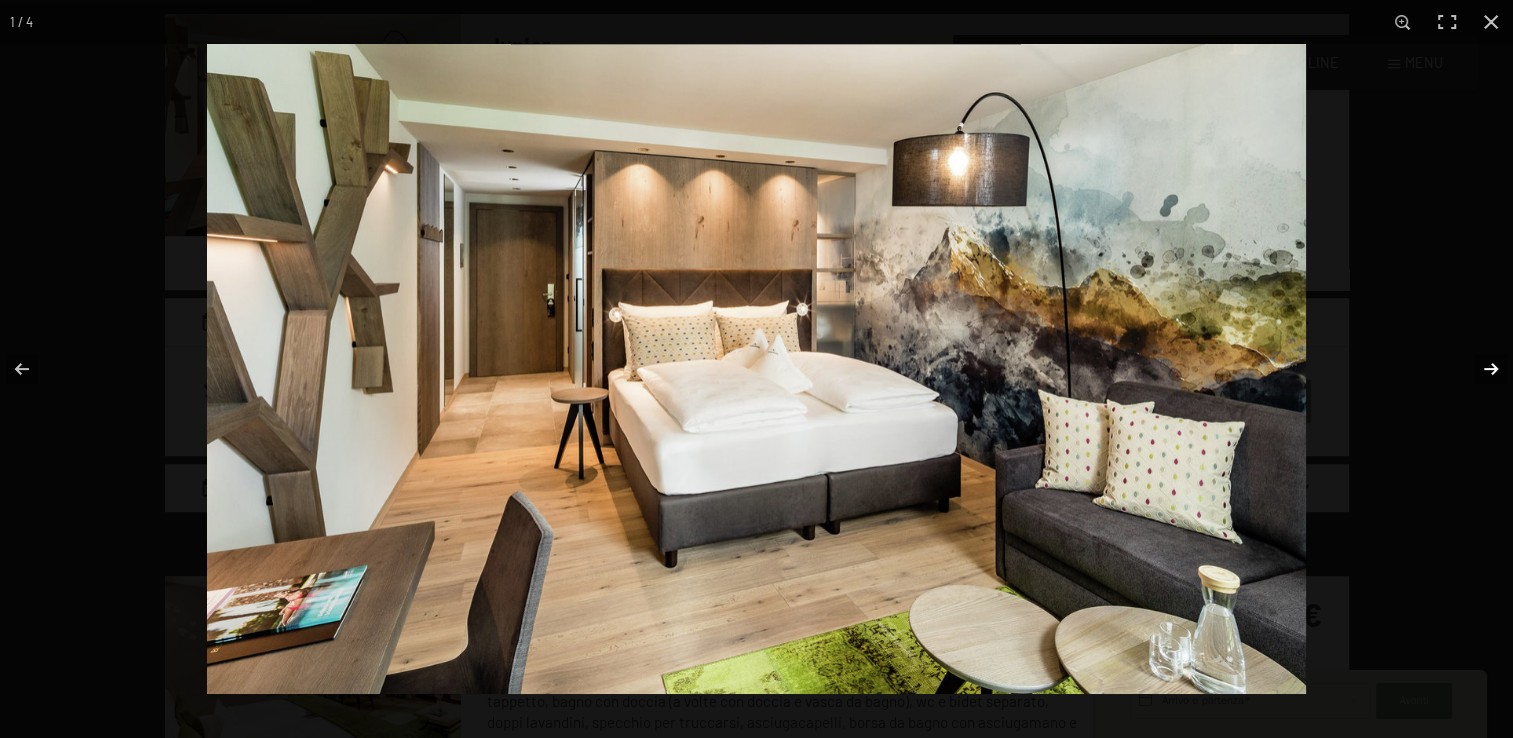 click at bounding box center [1478, 369] 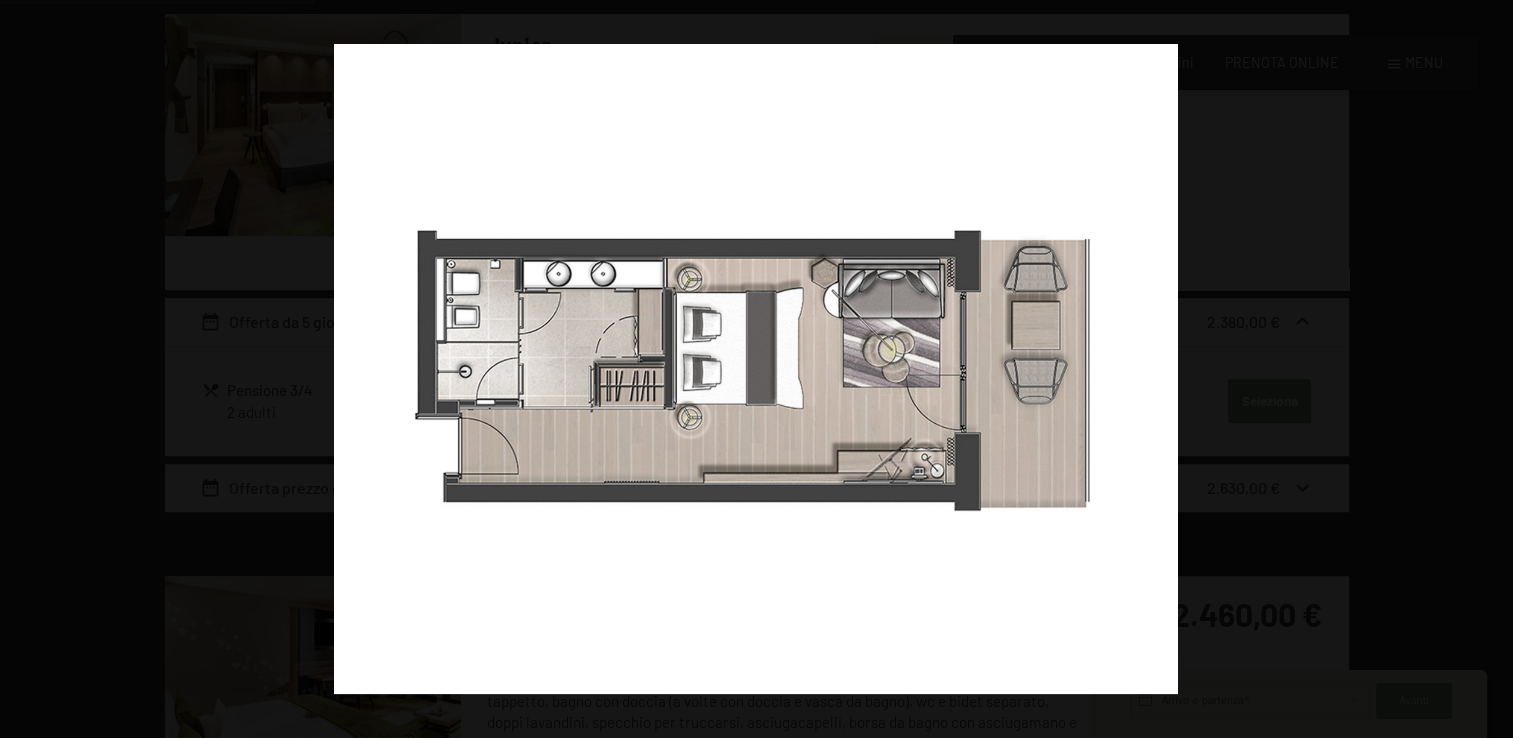 click at bounding box center [1478, 369] 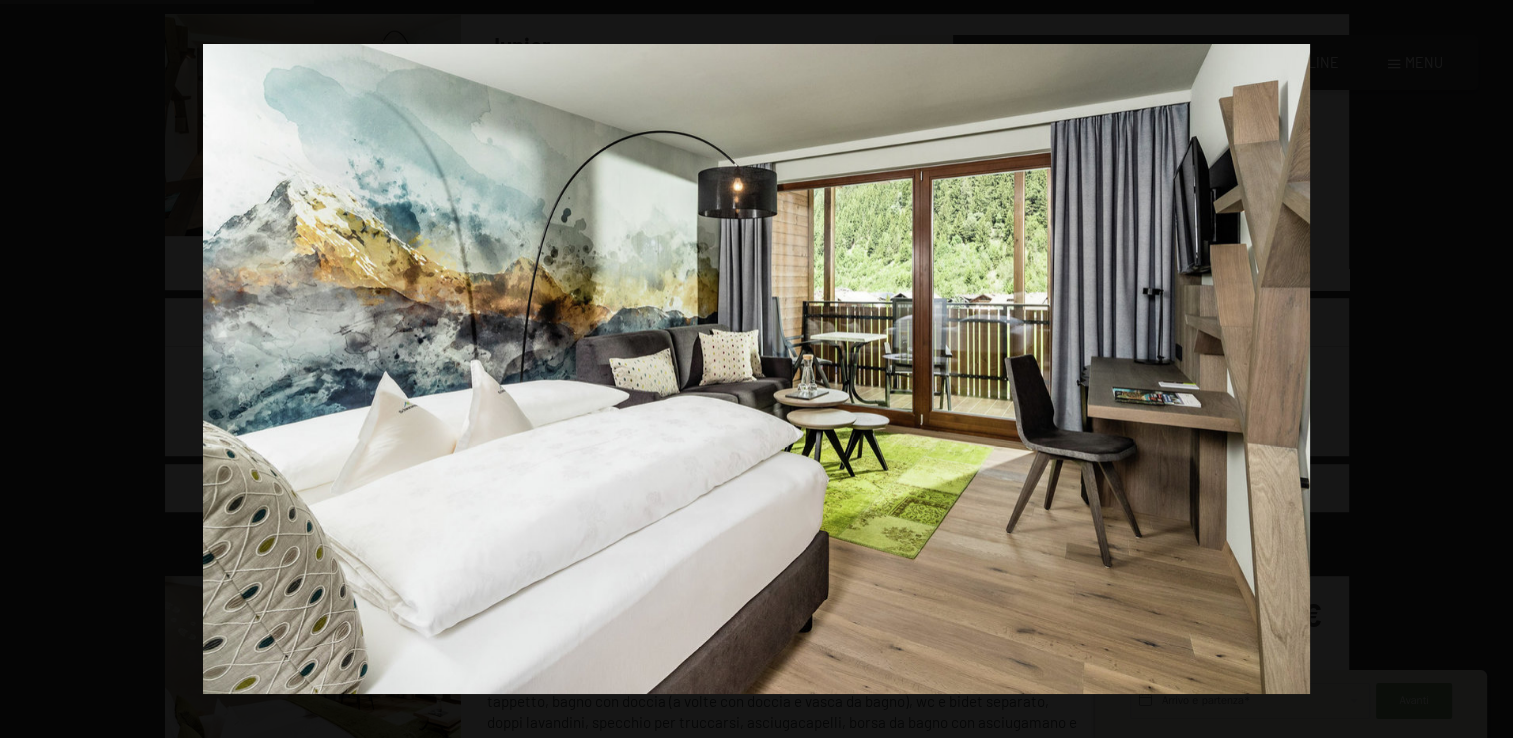 click at bounding box center (1478, 369) 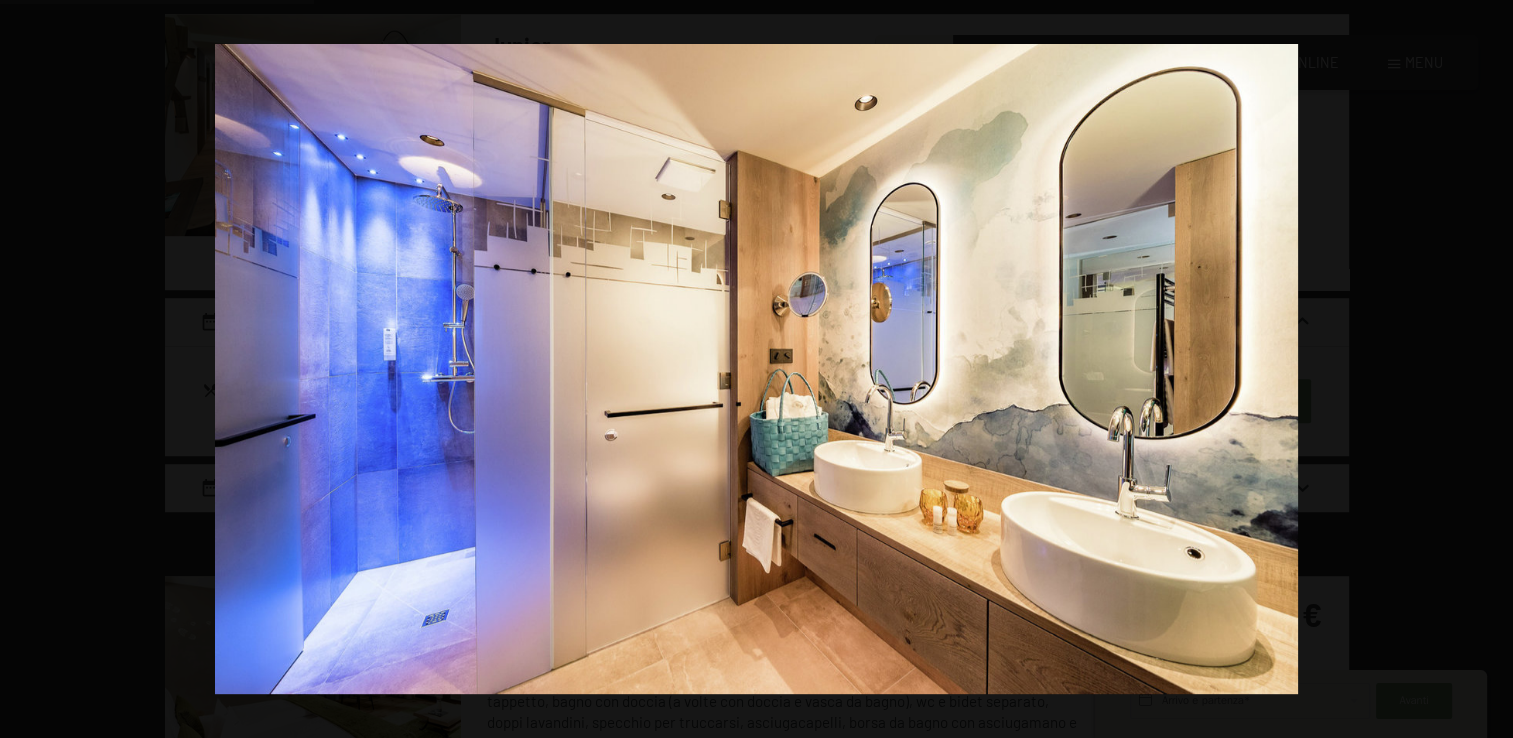 click at bounding box center [1478, 369] 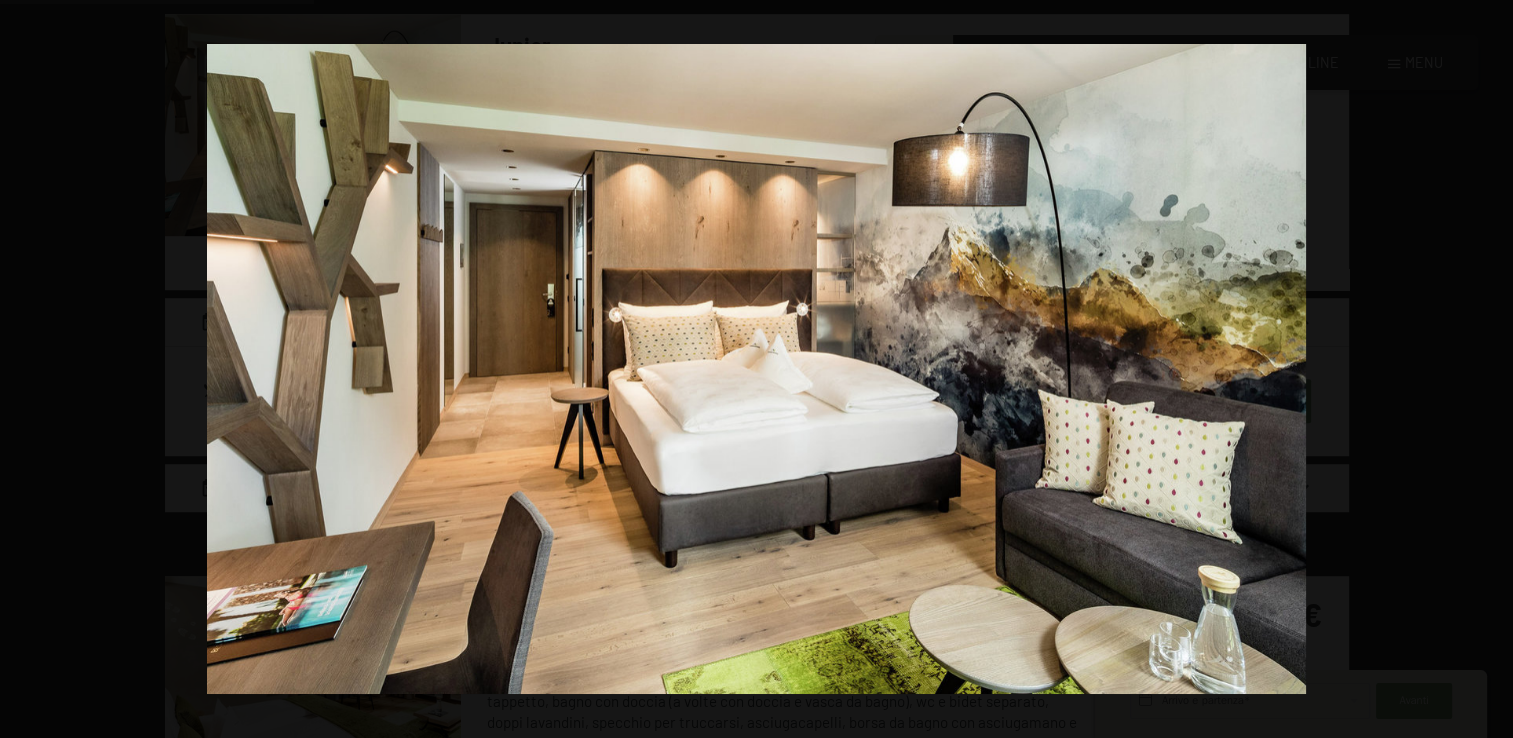 click at bounding box center [1478, 369] 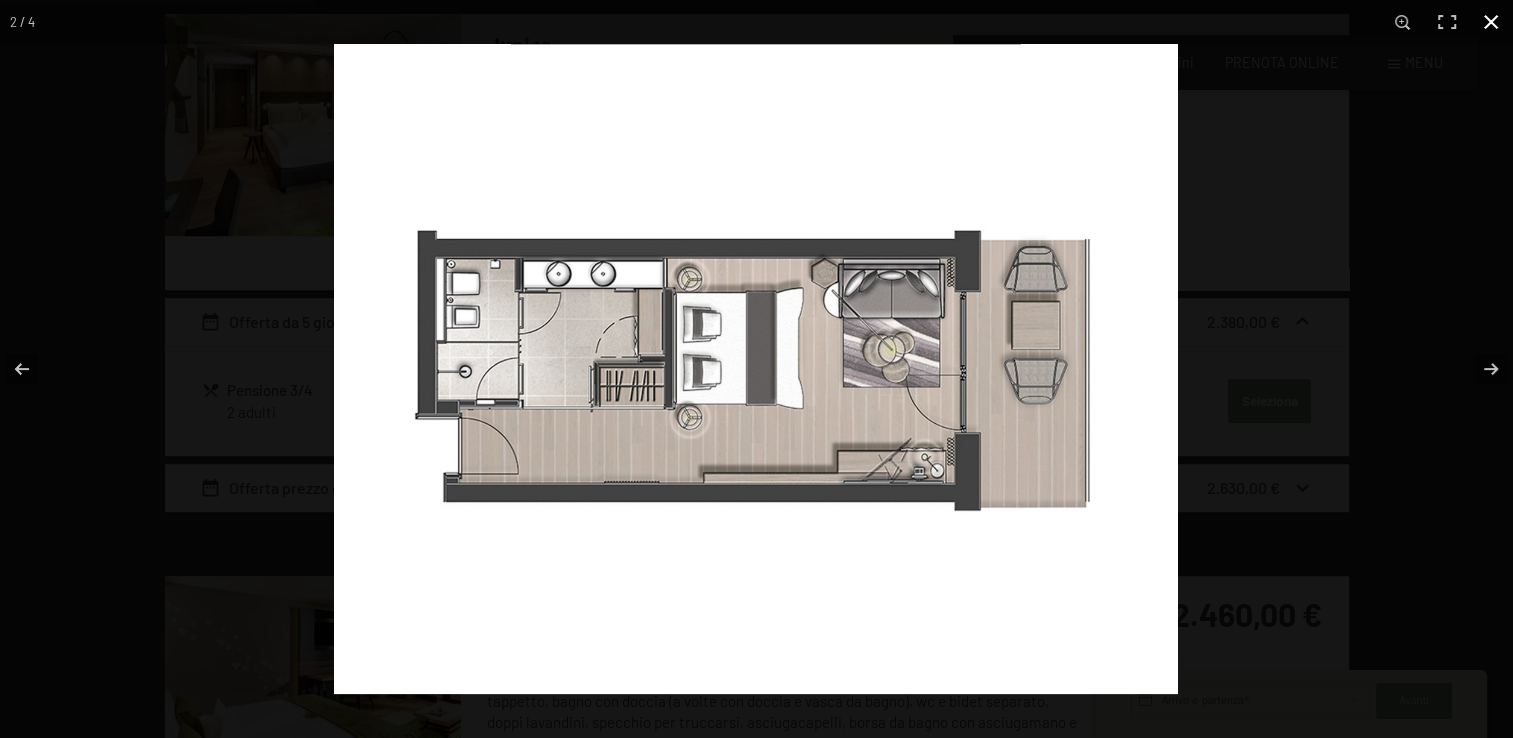 click at bounding box center [1491, 22] 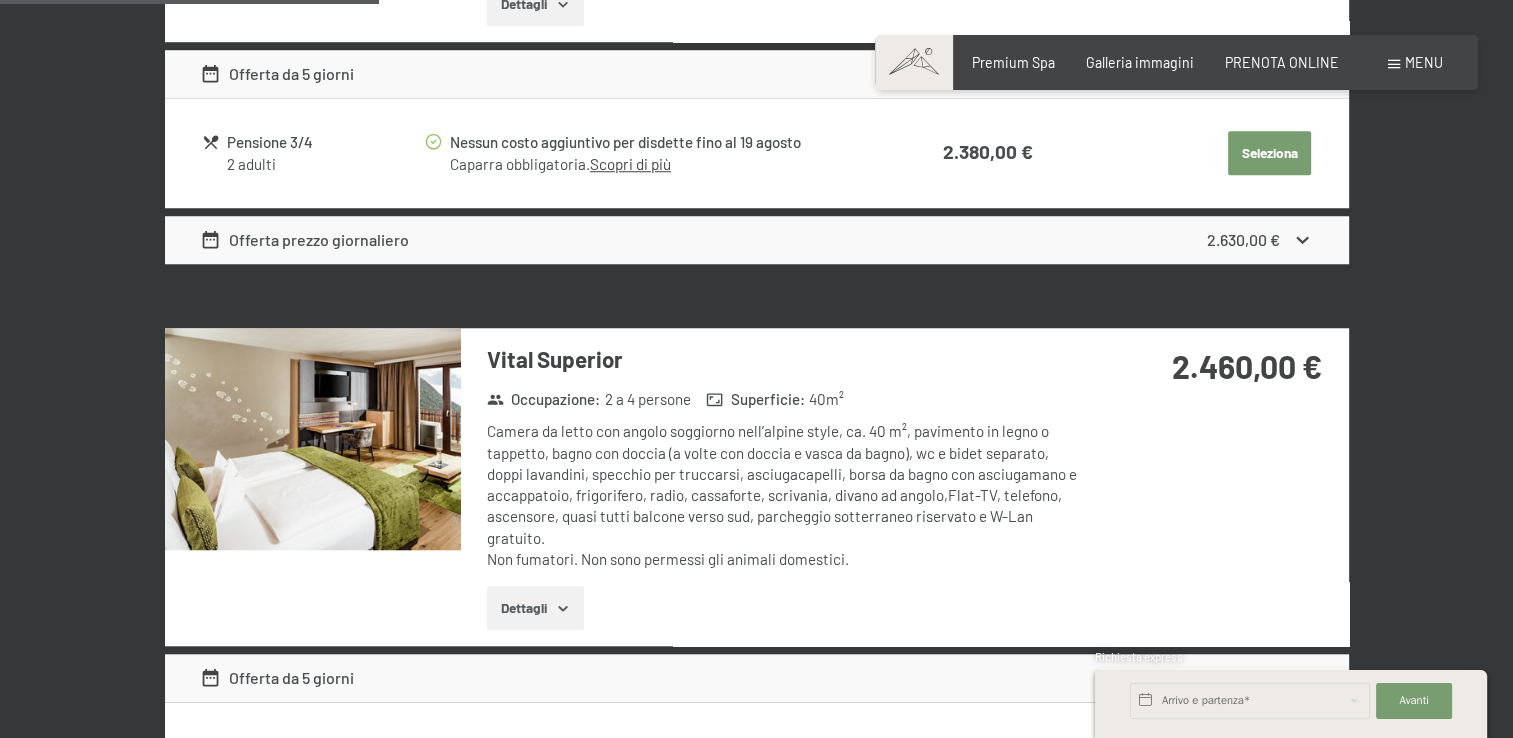 scroll, scrollTop: 1700, scrollLeft: 0, axis: vertical 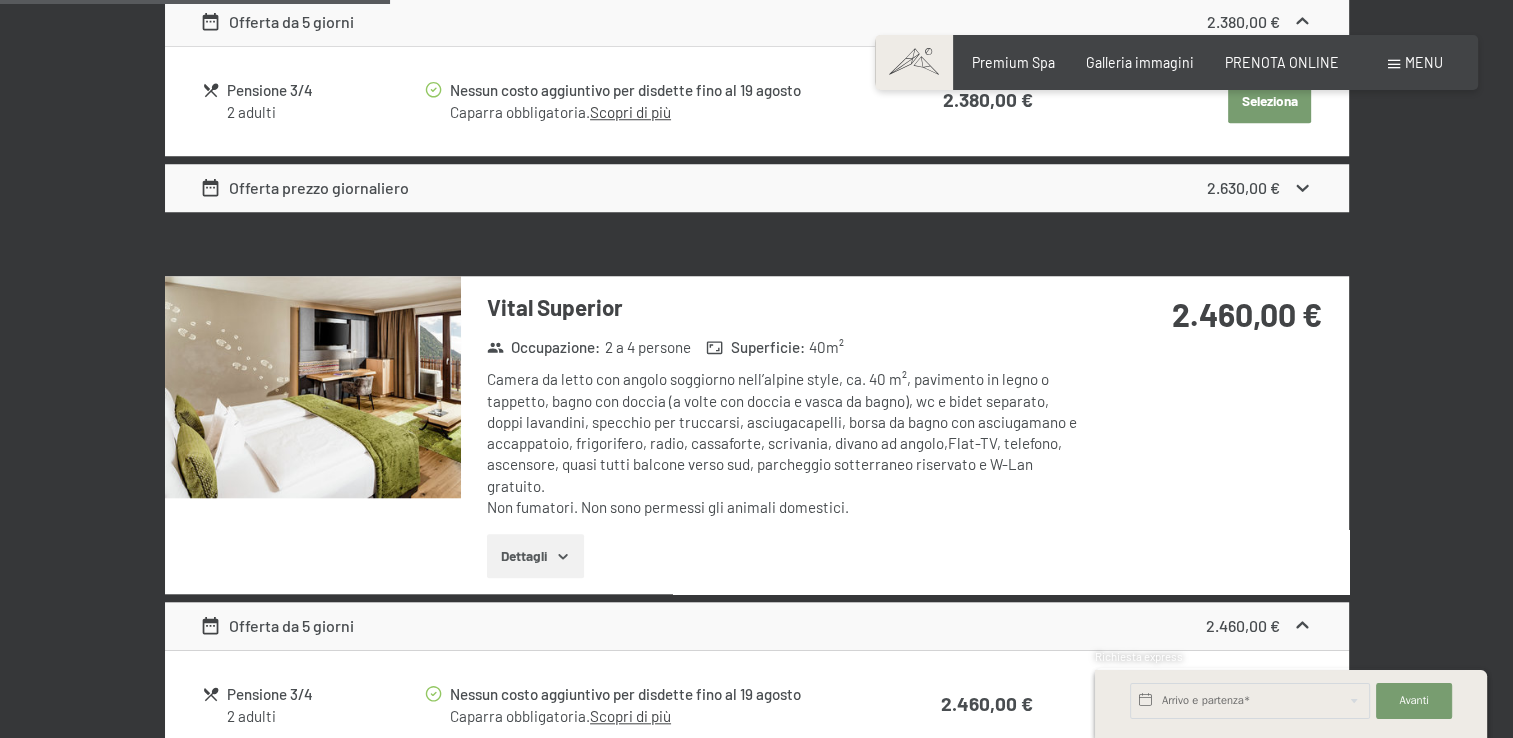 click at bounding box center (313, 387) 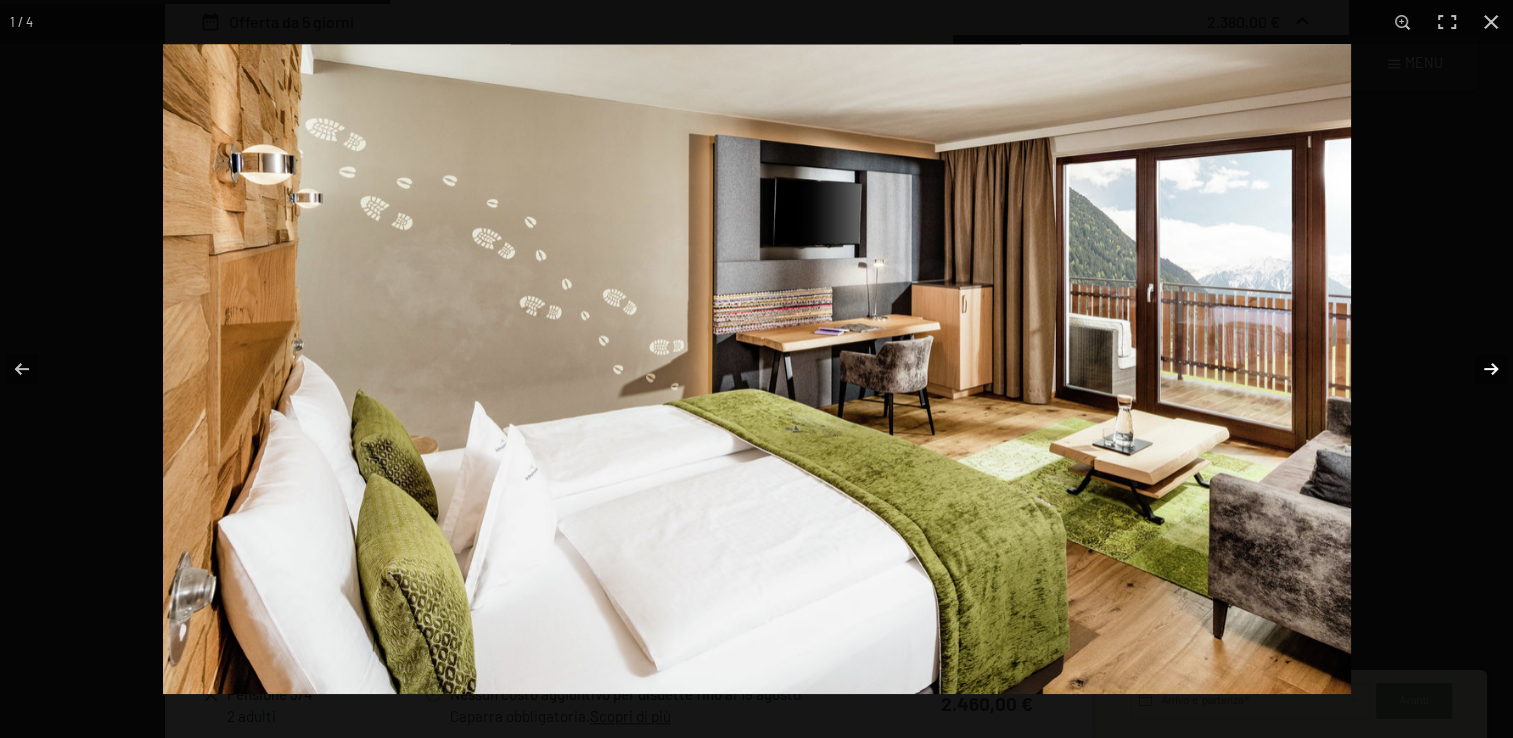 click at bounding box center (1478, 369) 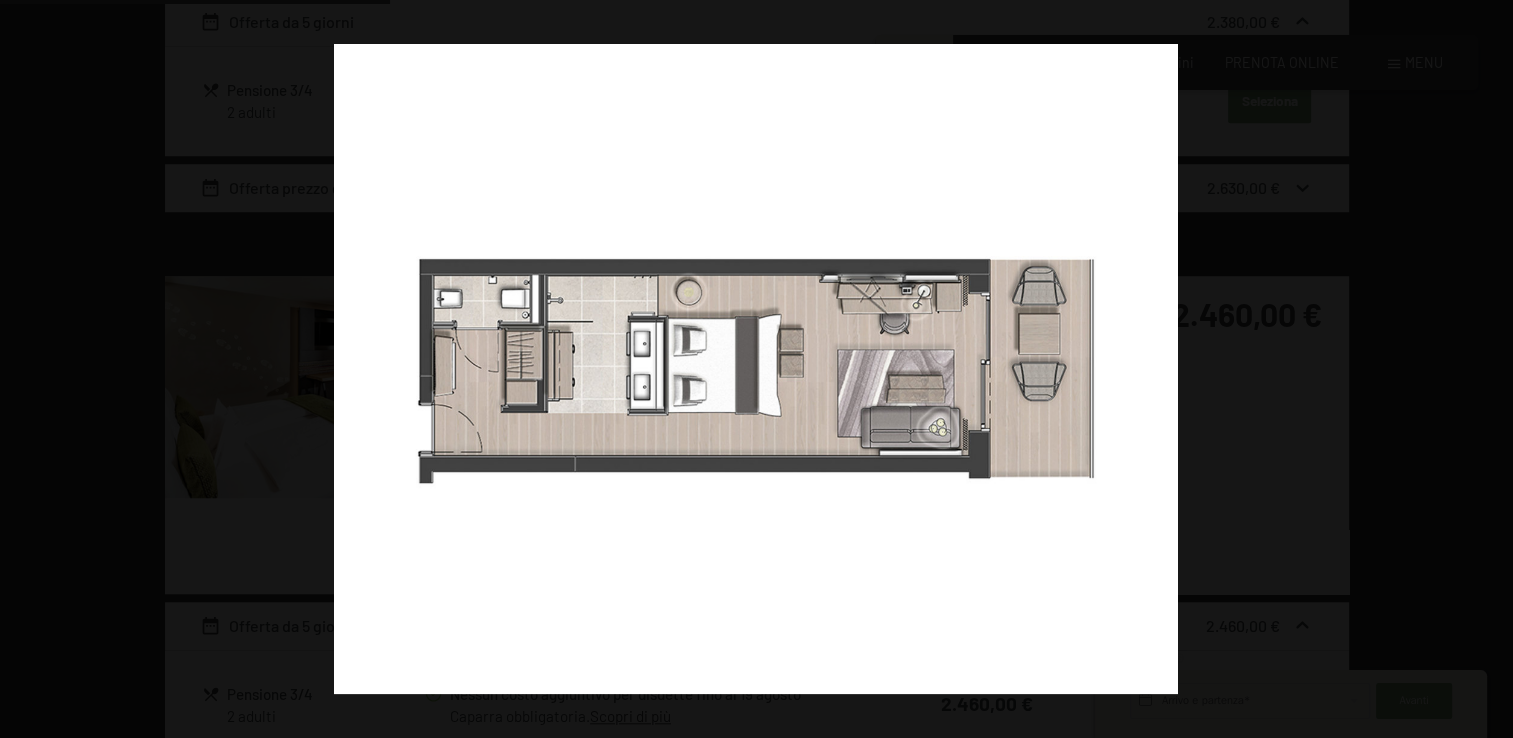 click at bounding box center (1478, 369) 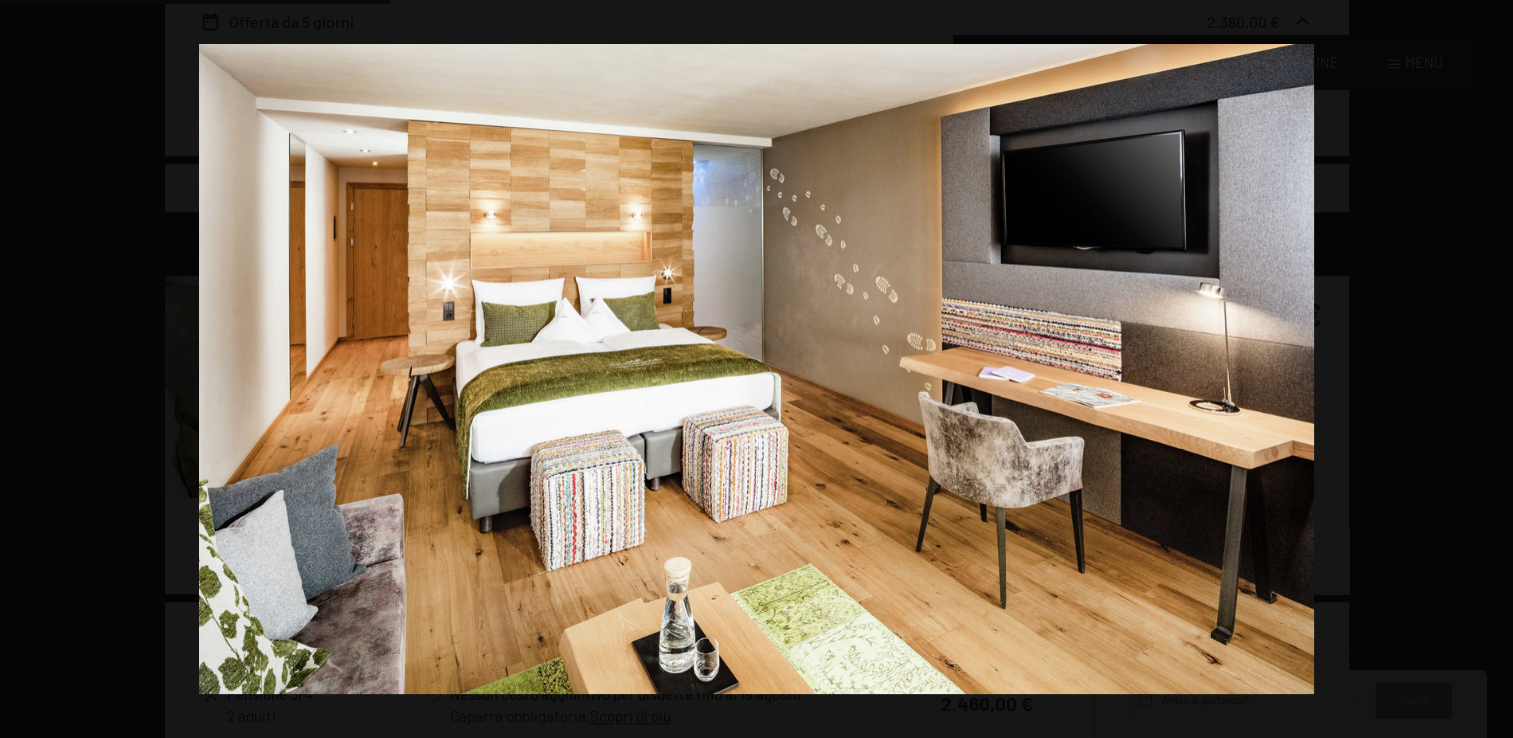 click at bounding box center (1478, 369) 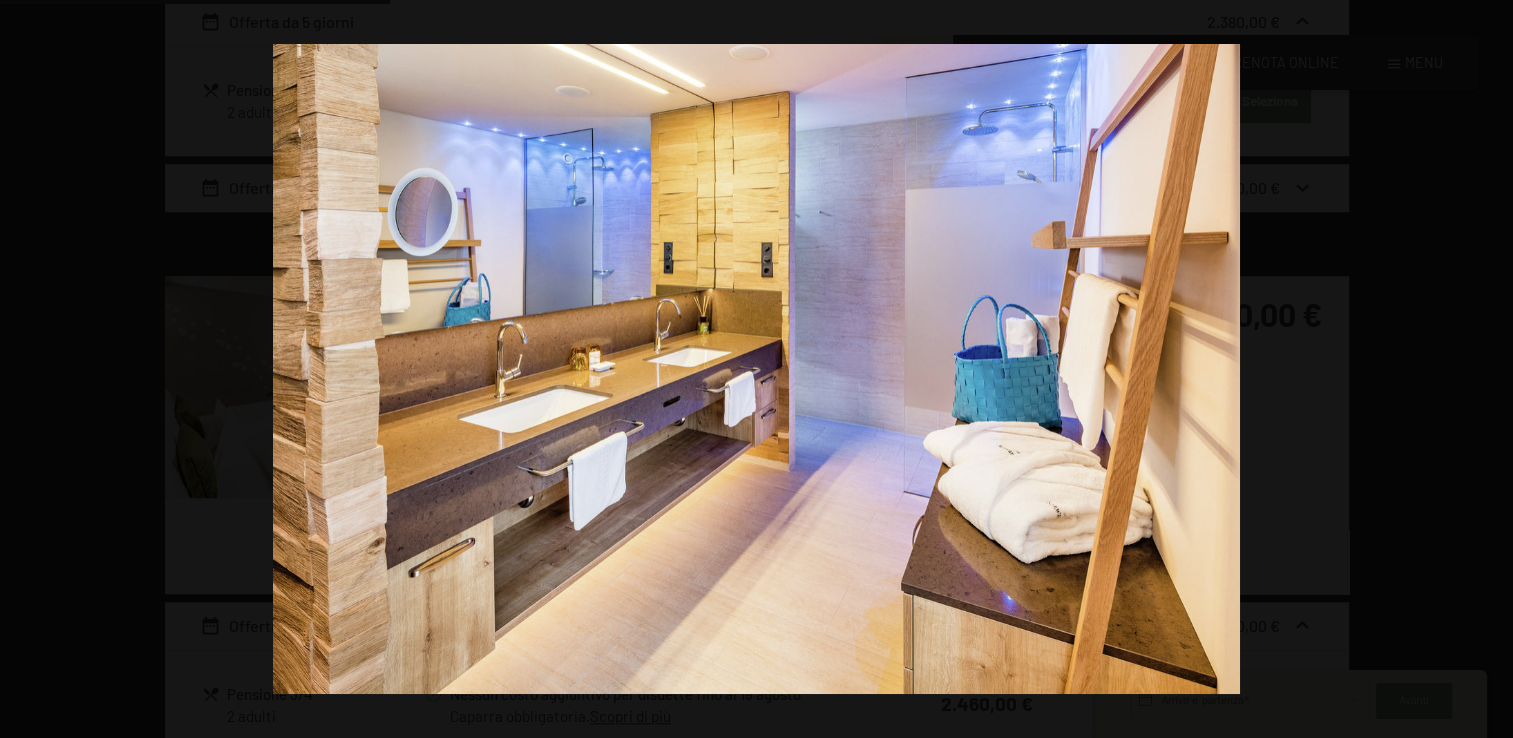 click at bounding box center (1478, 369) 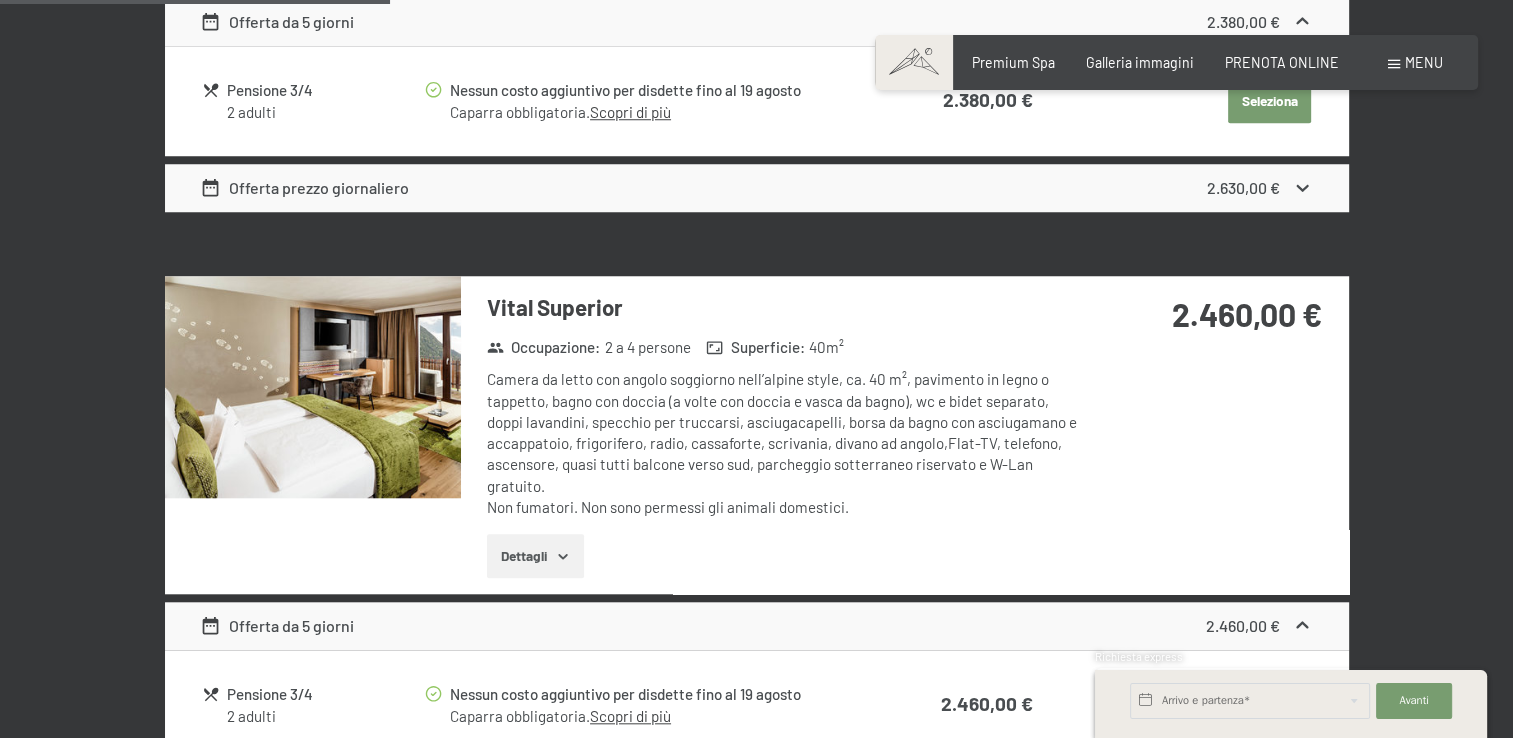 click at bounding box center (0, 0) 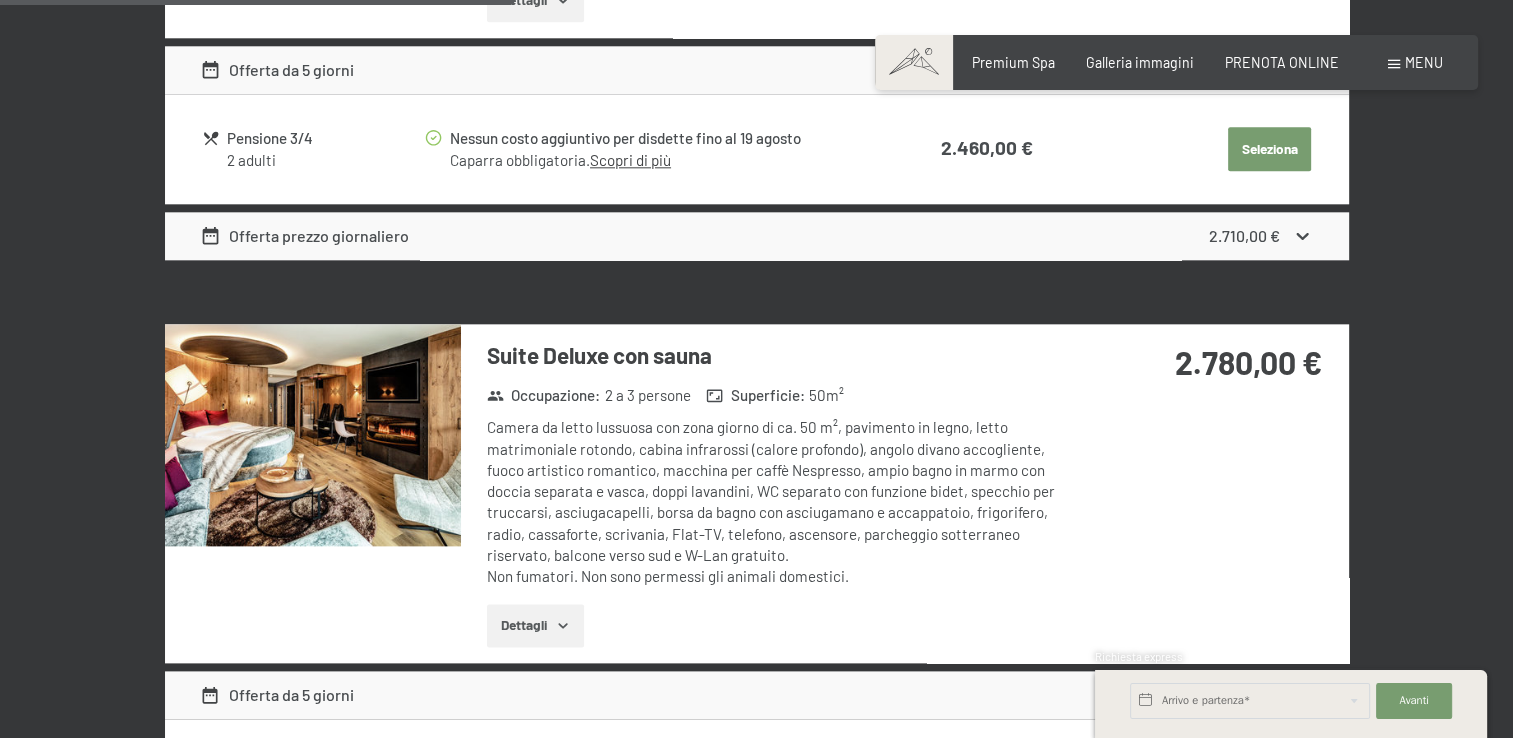 scroll, scrollTop: 2300, scrollLeft: 0, axis: vertical 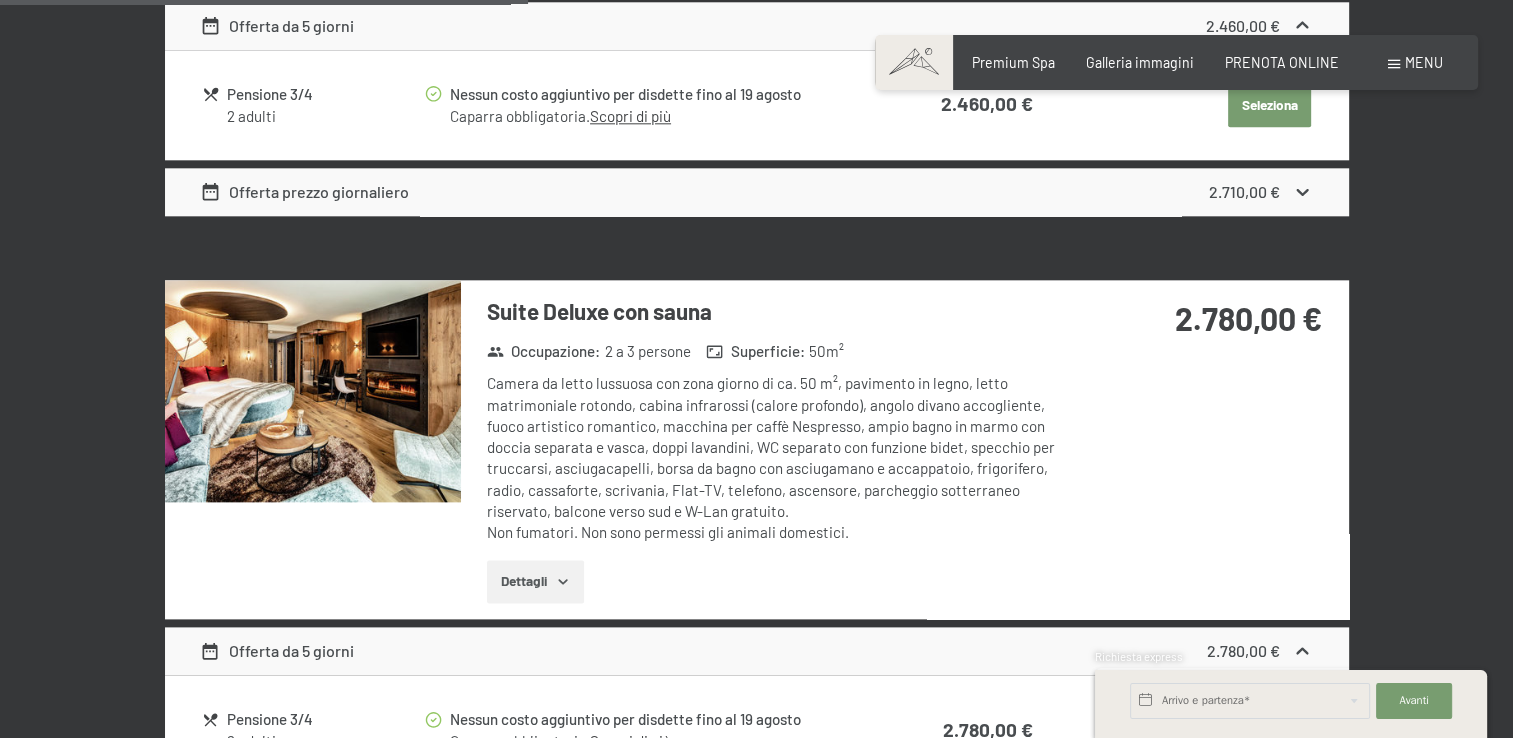 click at bounding box center (313, 391) 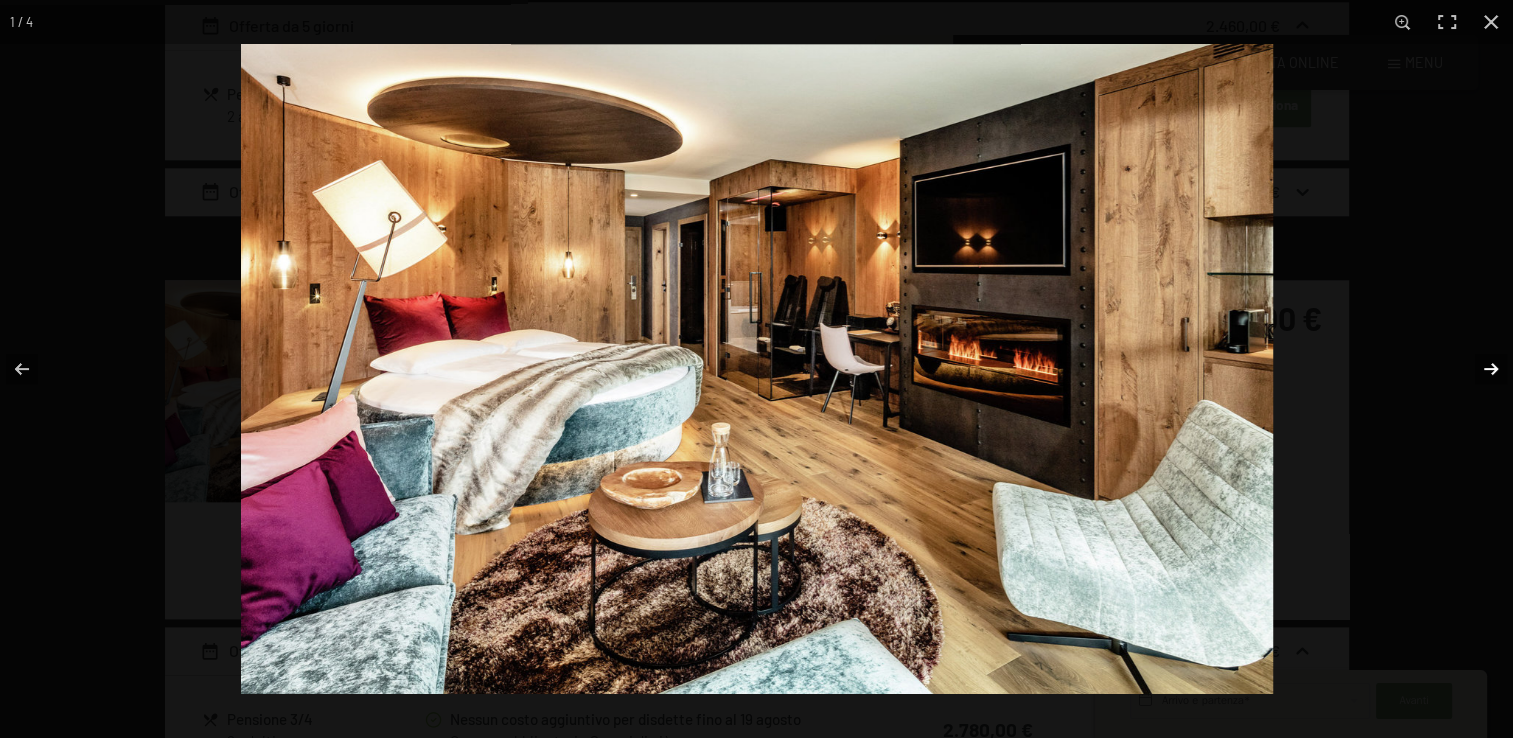 click at bounding box center [1478, 369] 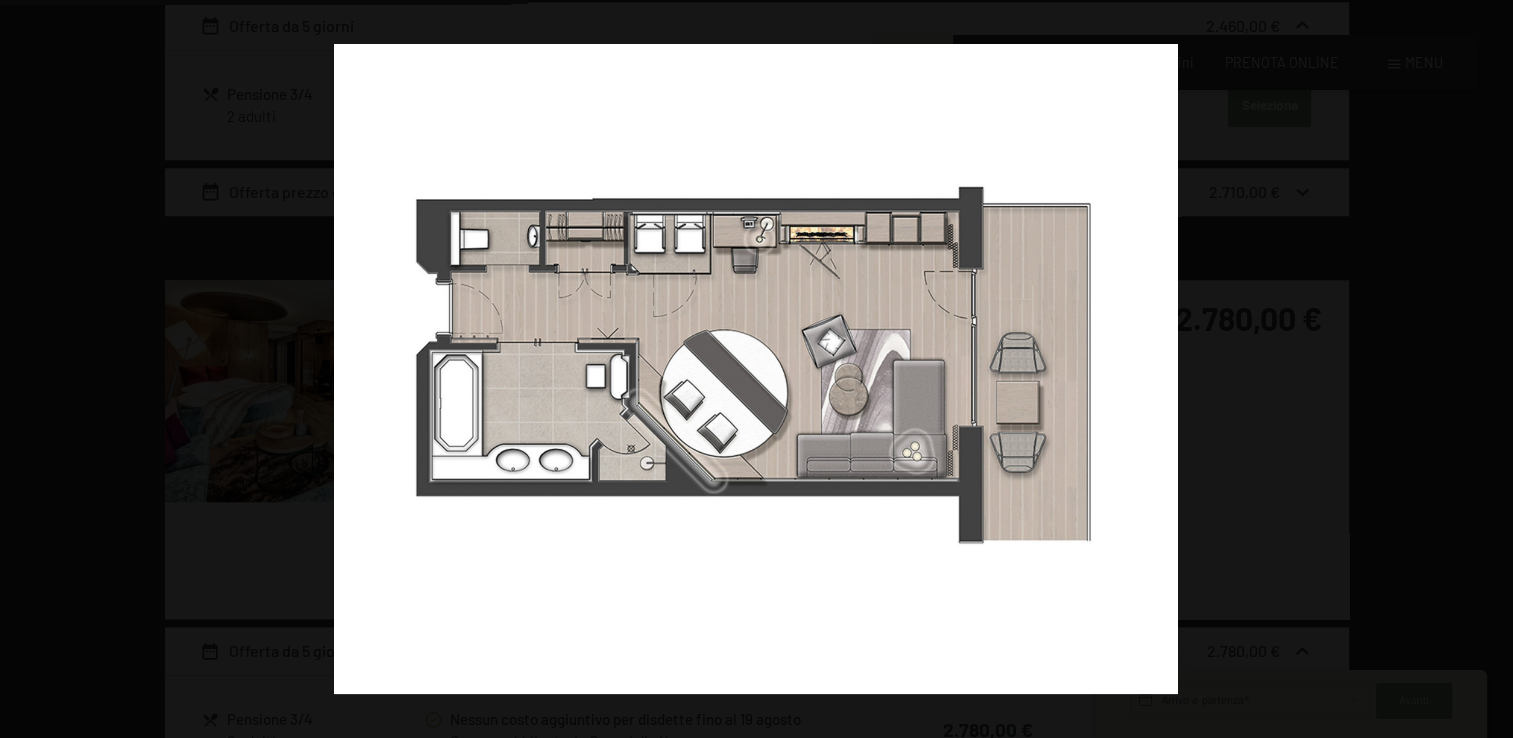 click at bounding box center (1478, 369) 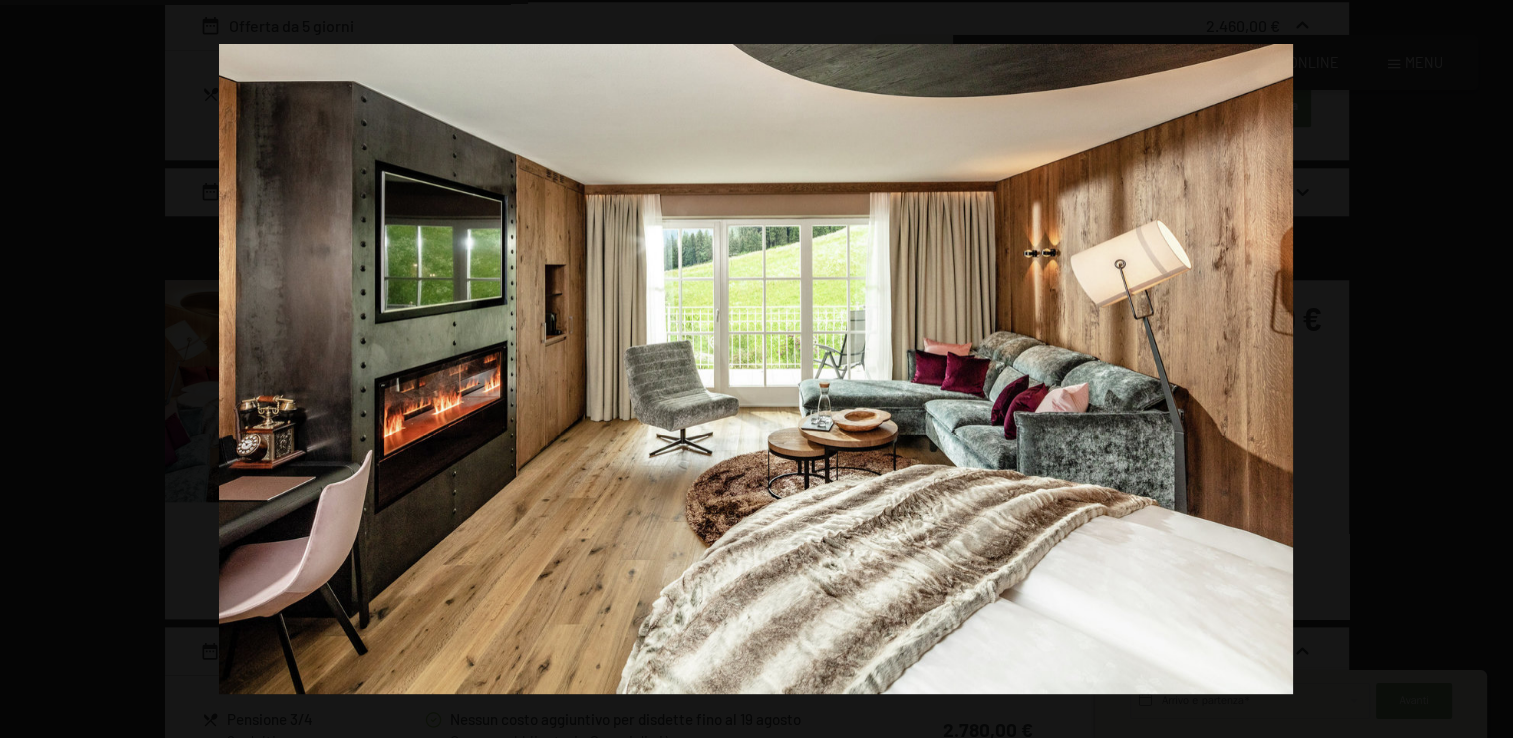 click at bounding box center (1478, 369) 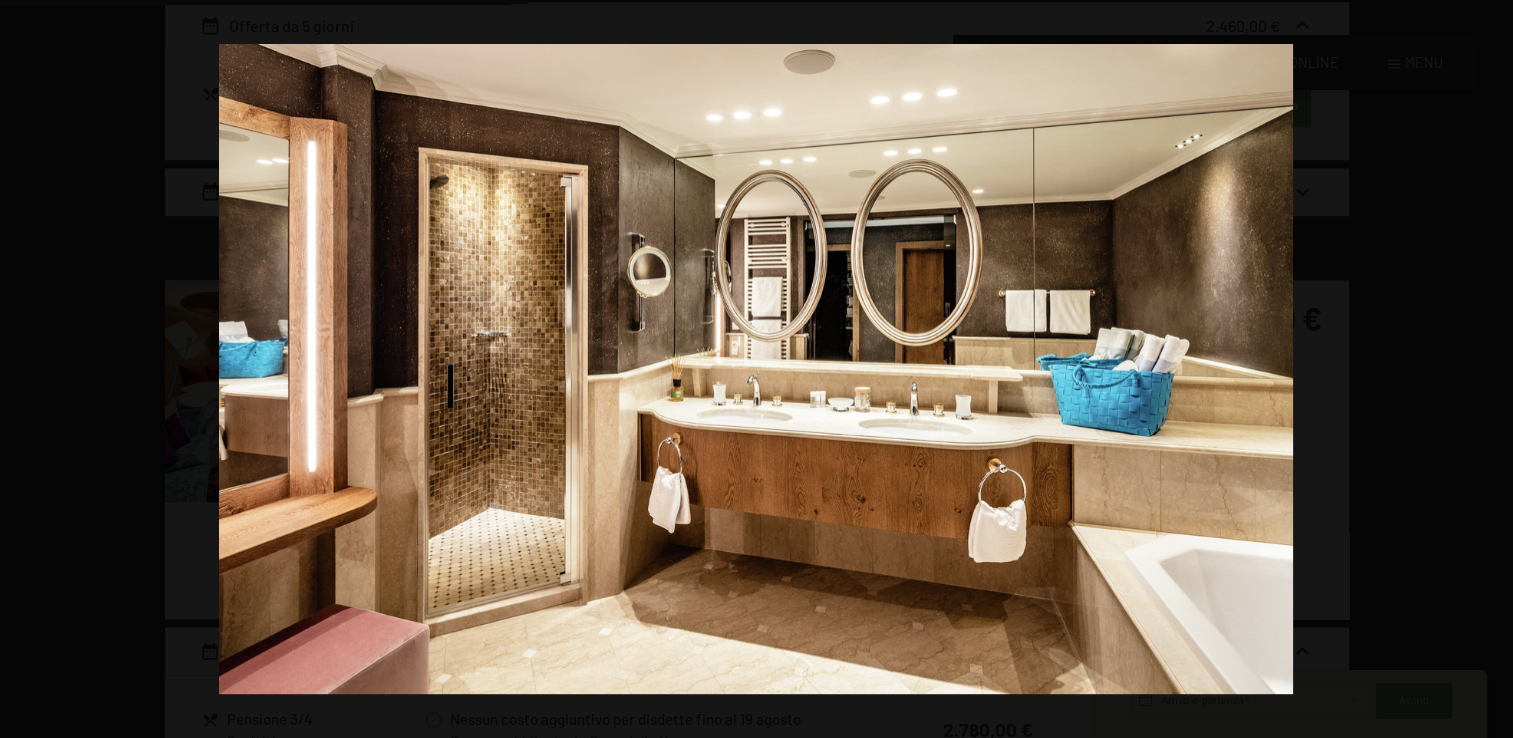 click at bounding box center (1478, 369) 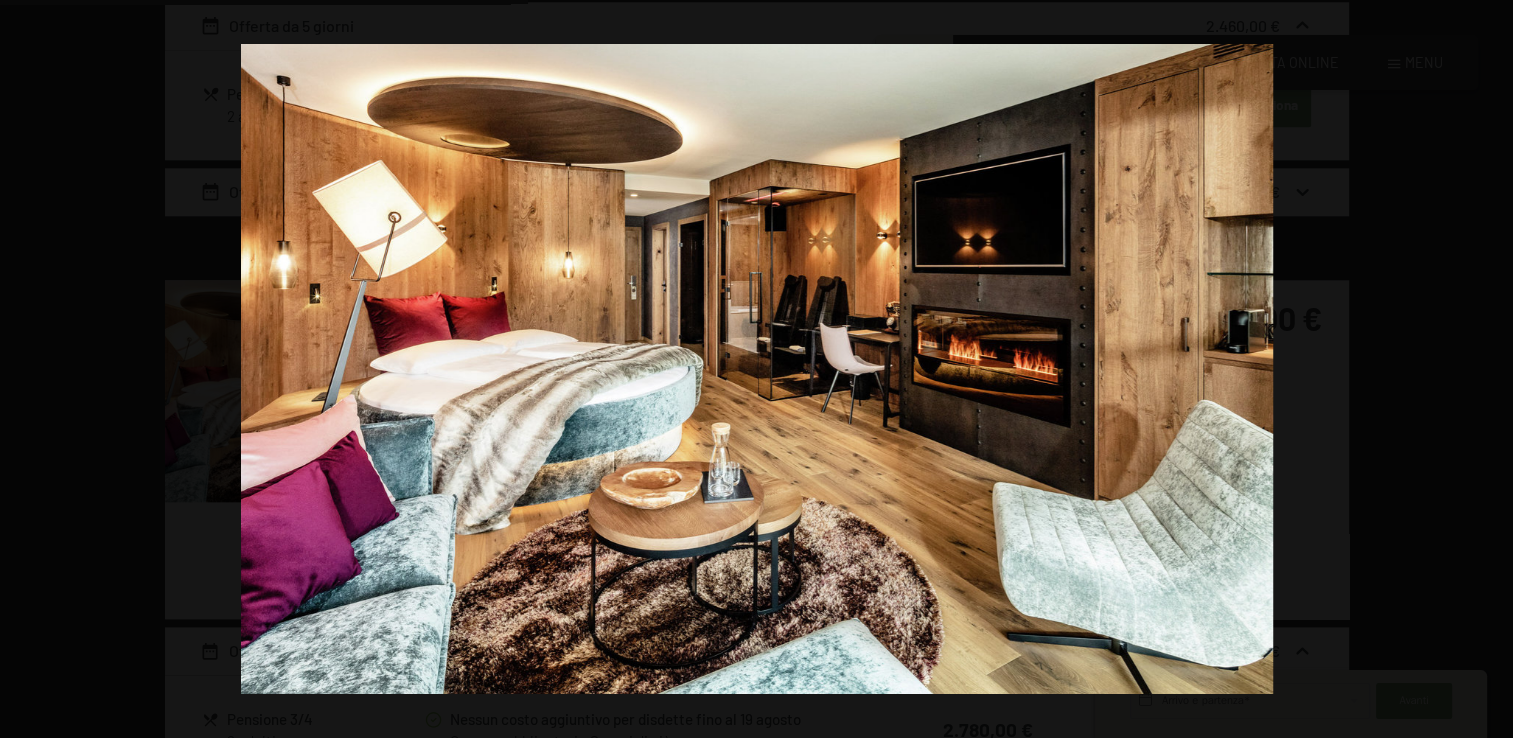 click at bounding box center (1478, 369) 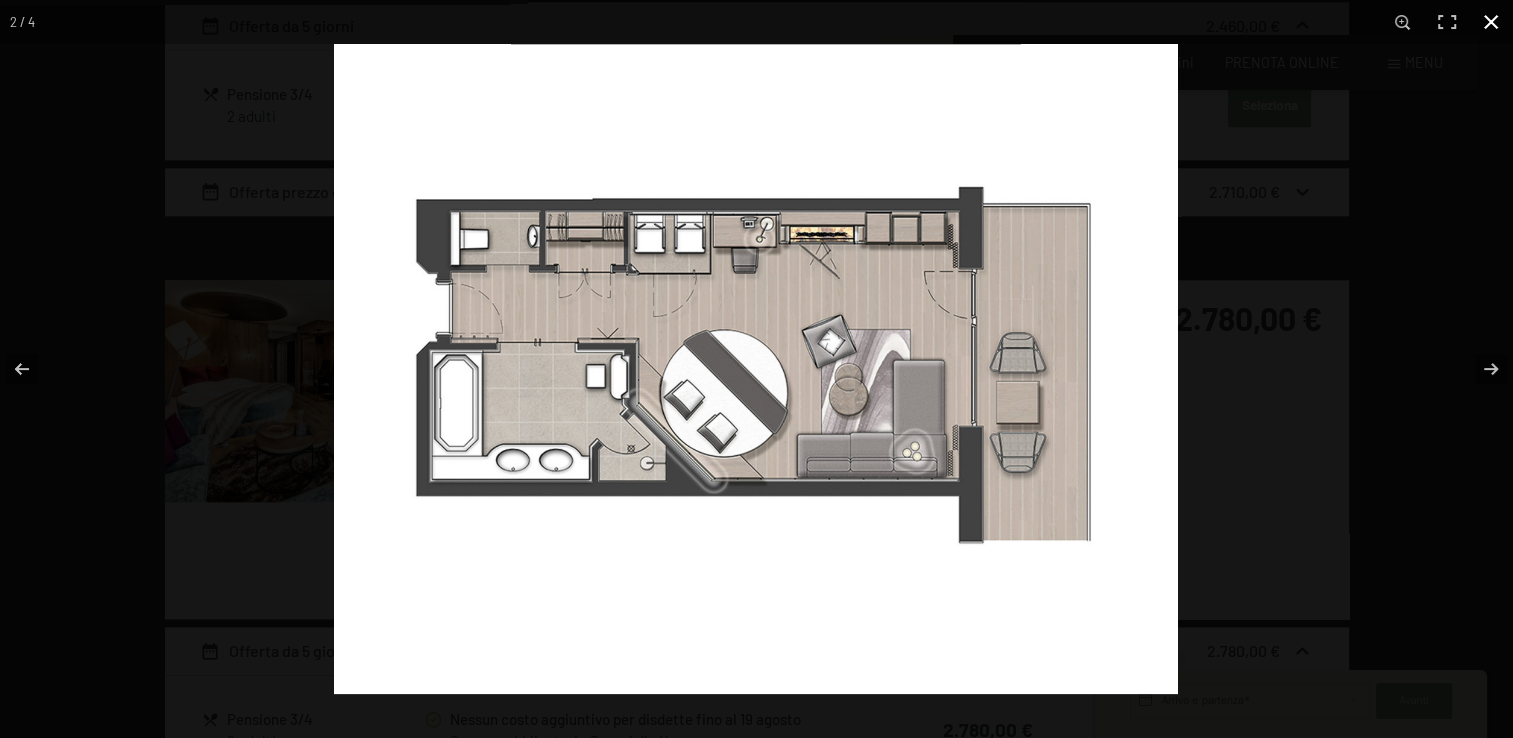 click at bounding box center [1491, 22] 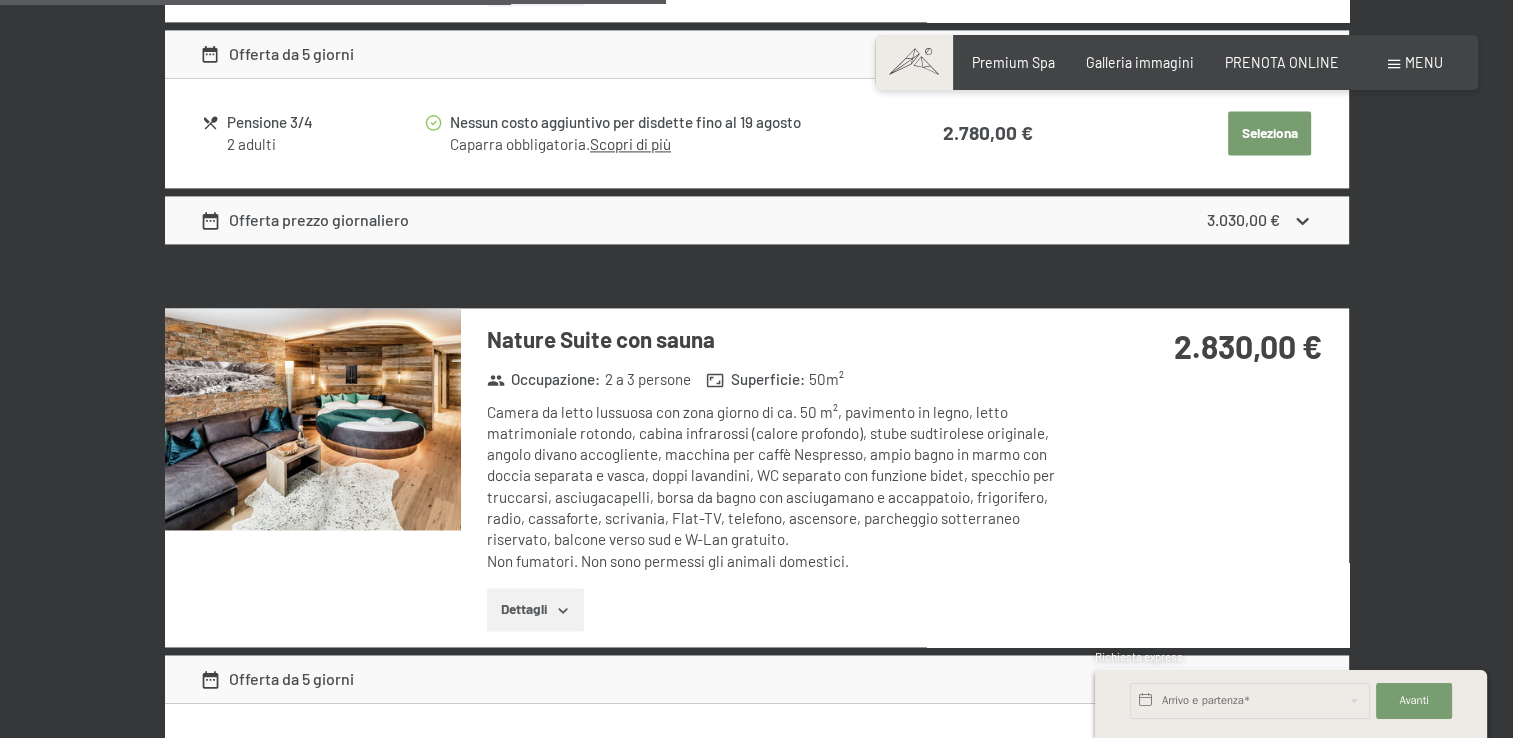 scroll, scrollTop: 2900, scrollLeft: 0, axis: vertical 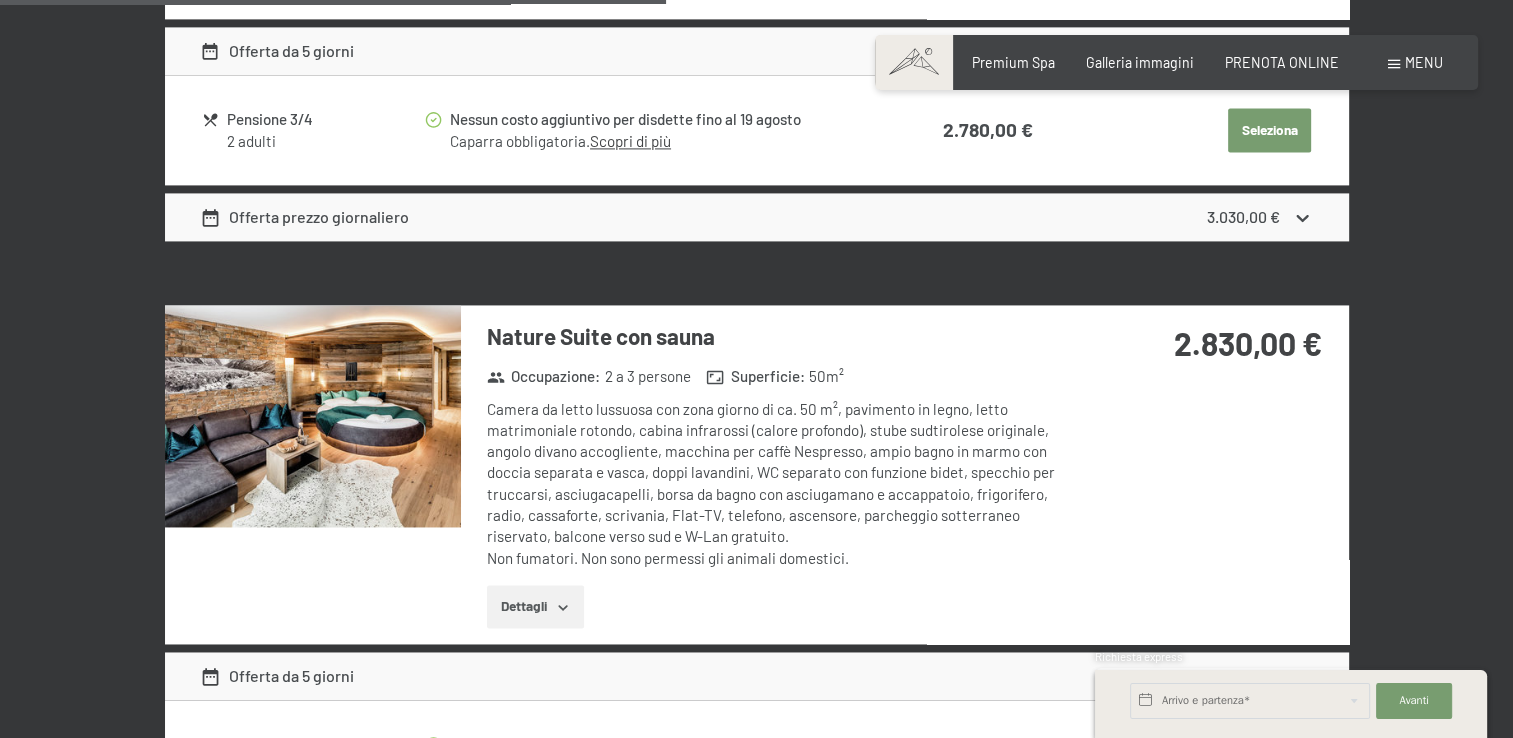 click at bounding box center (313, 416) 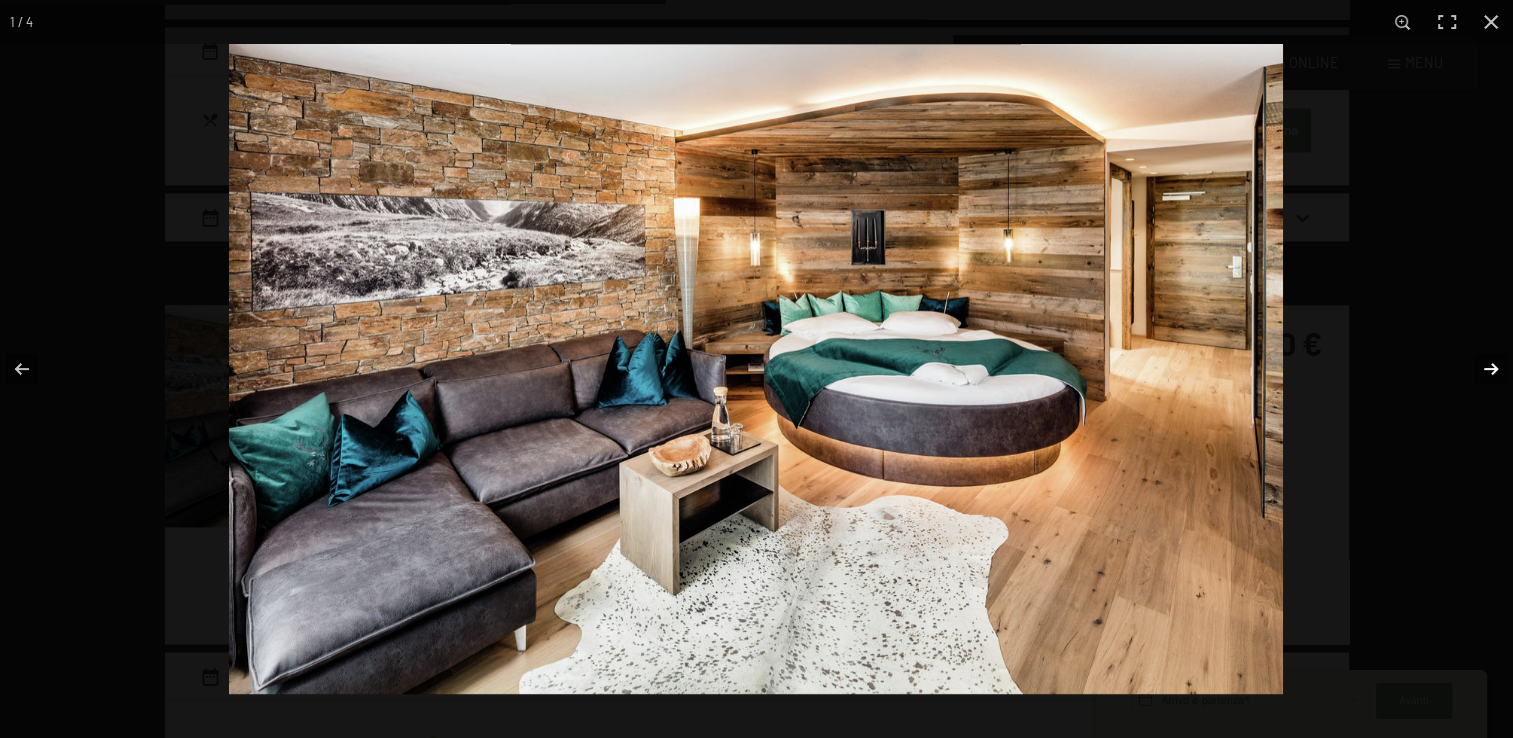 click at bounding box center [1478, 369] 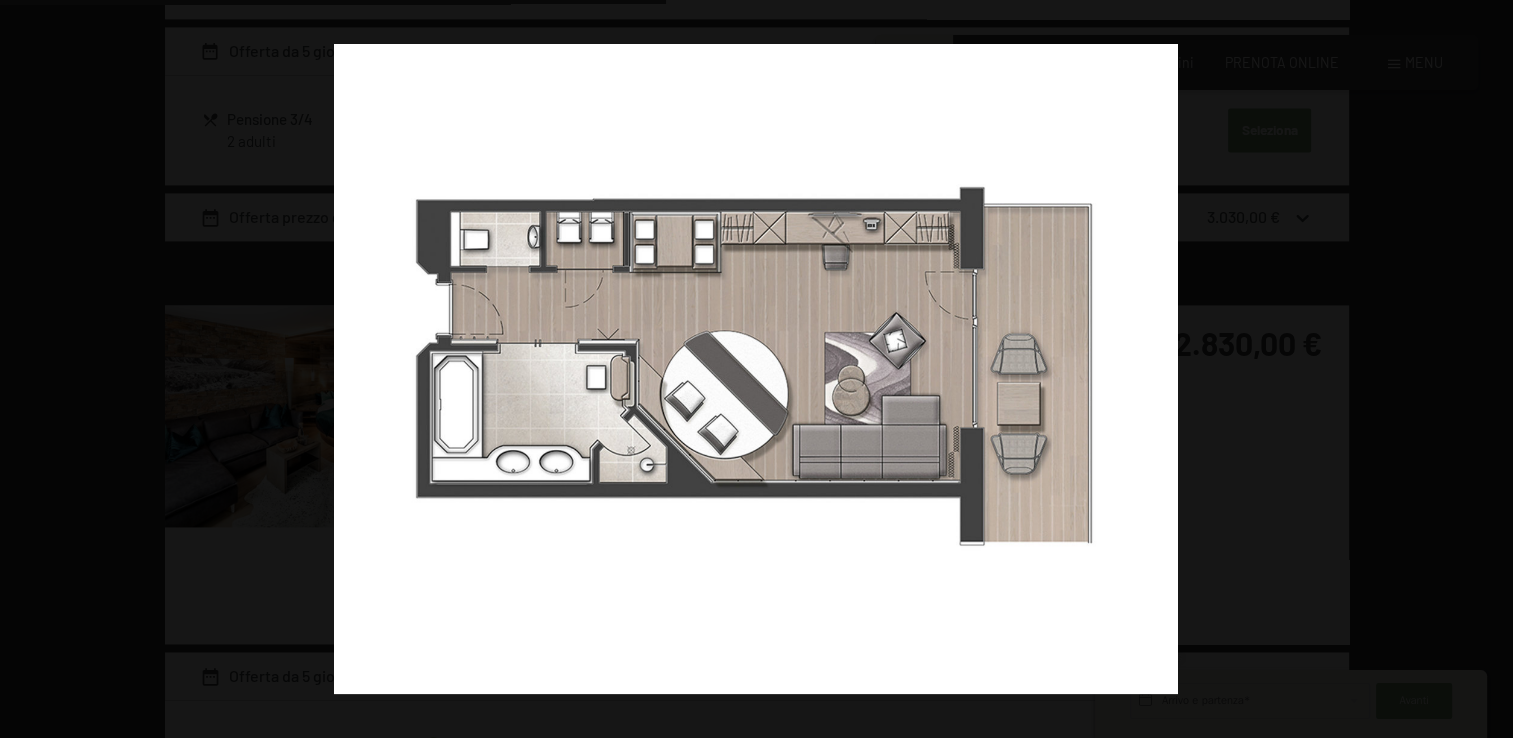 click at bounding box center (1478, 369) 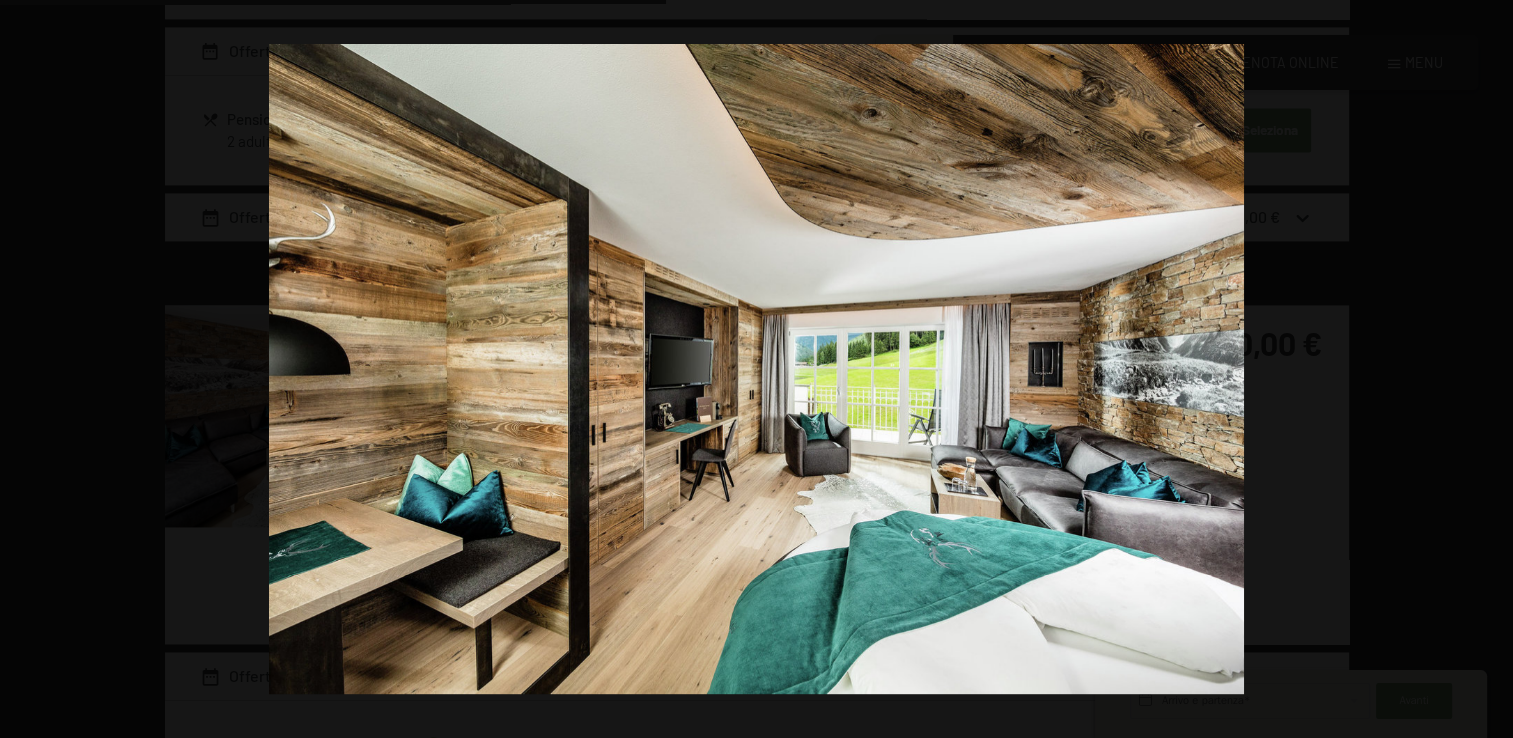 click at bounding box center [1478, 369] 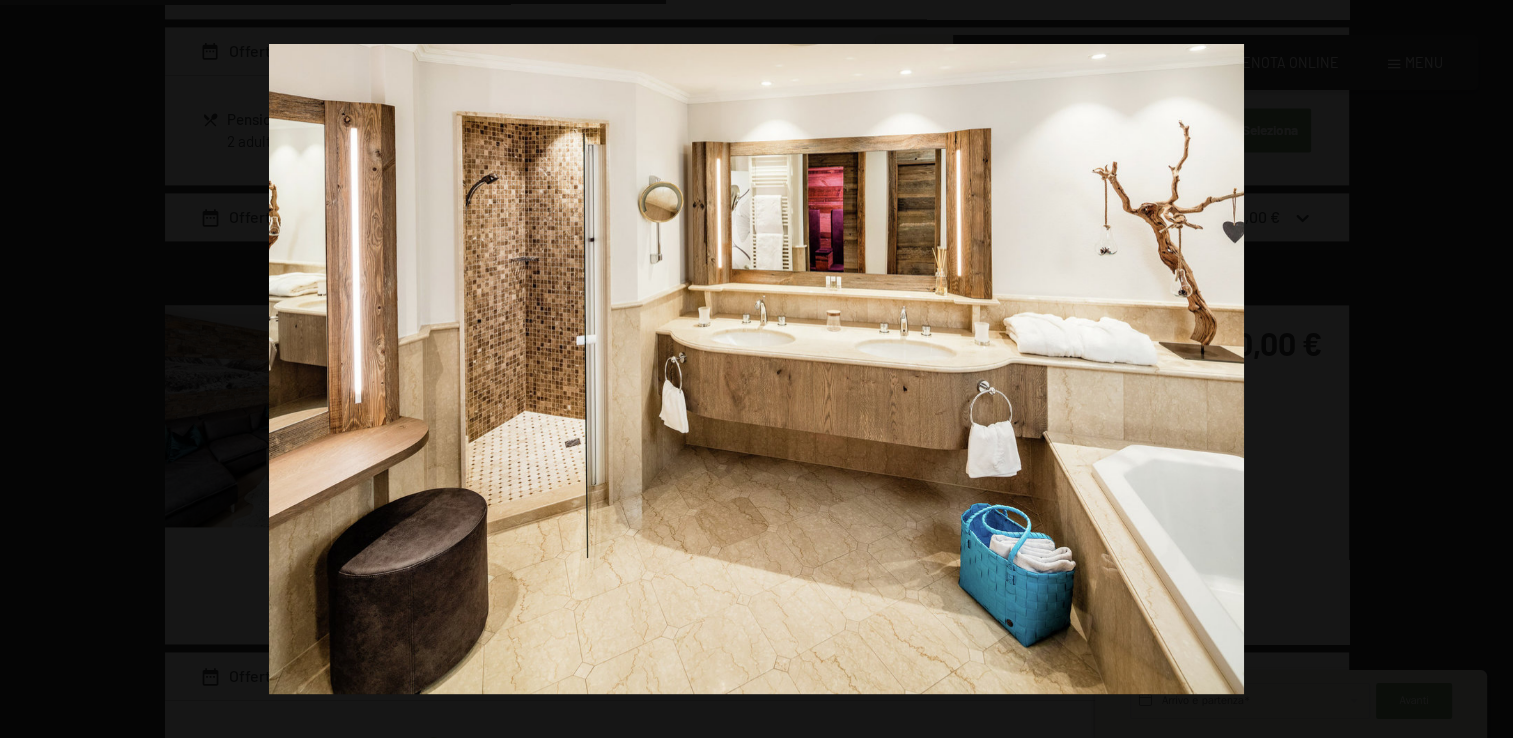 click at bounding box center (1478, 369) 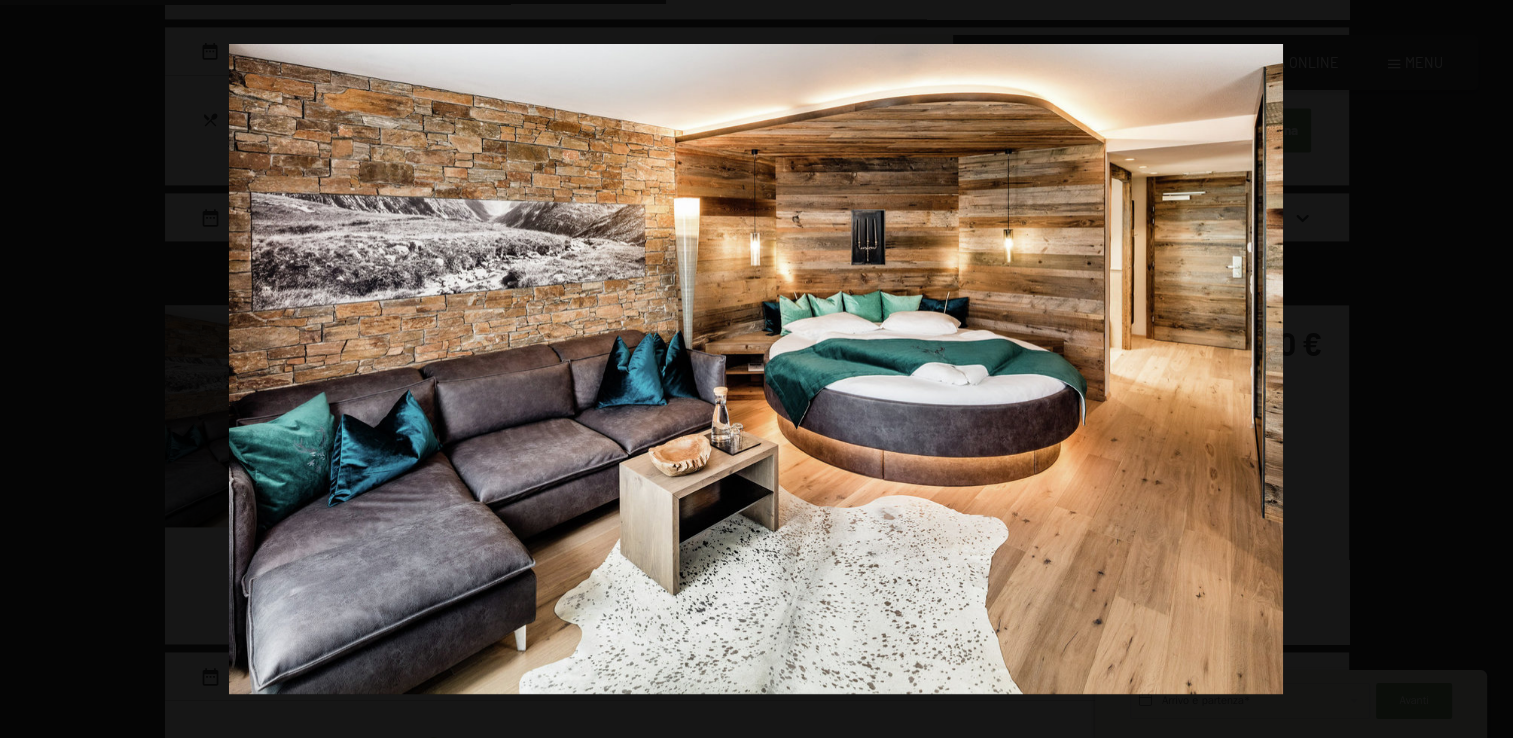 click at bounding box center [1478, 369] 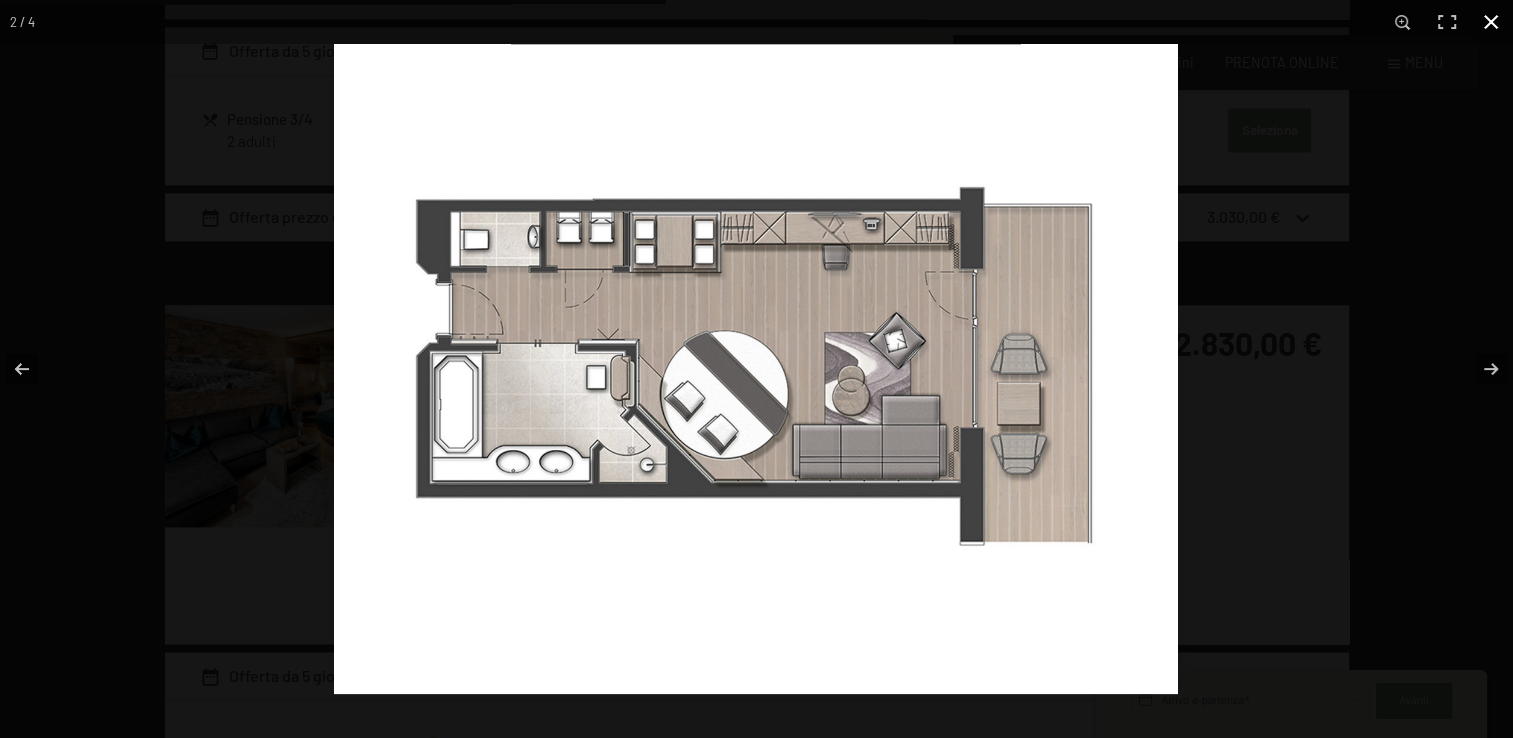 click at bounding box center (1491, 22) 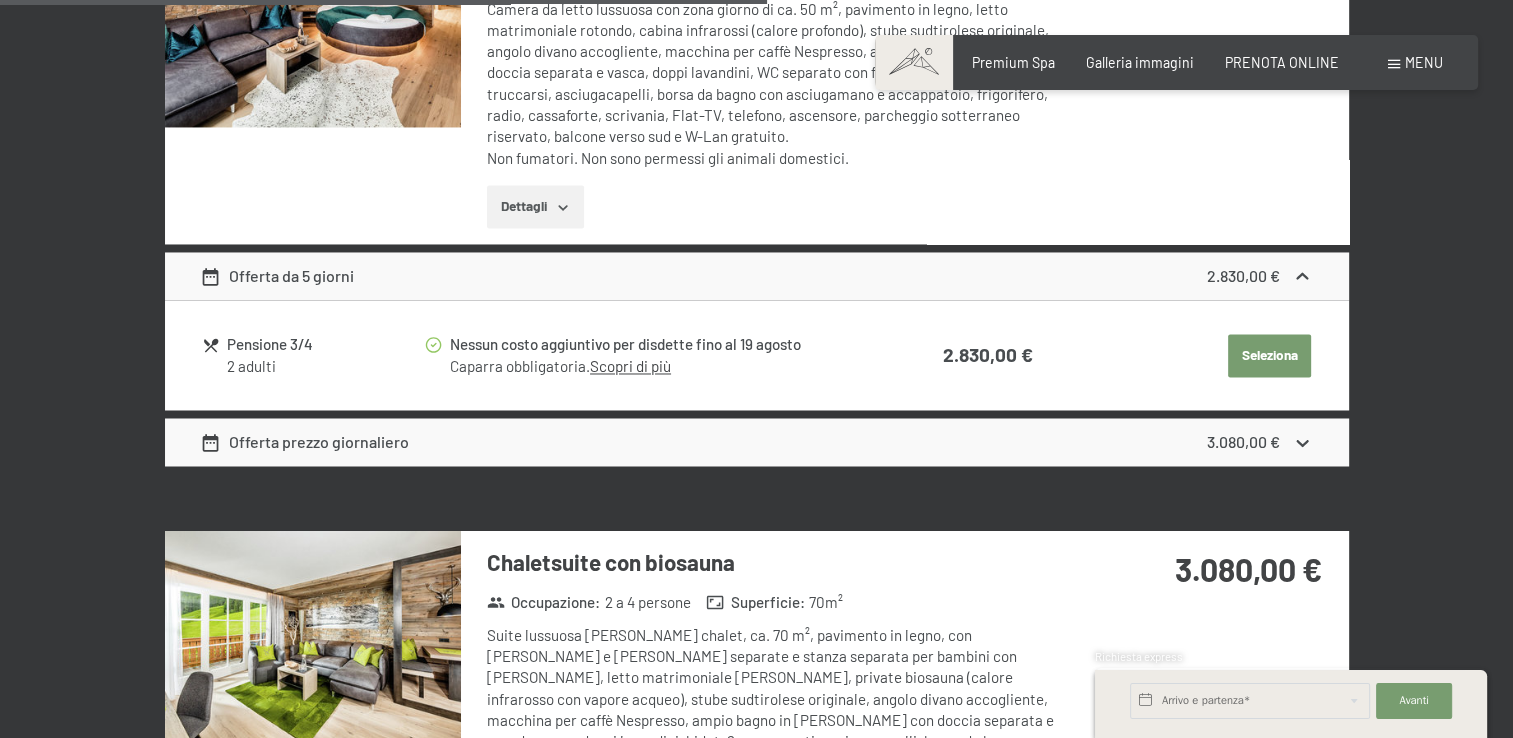 scroll, scrollTop: 3500, scrollLeft: 0, axis: vertical 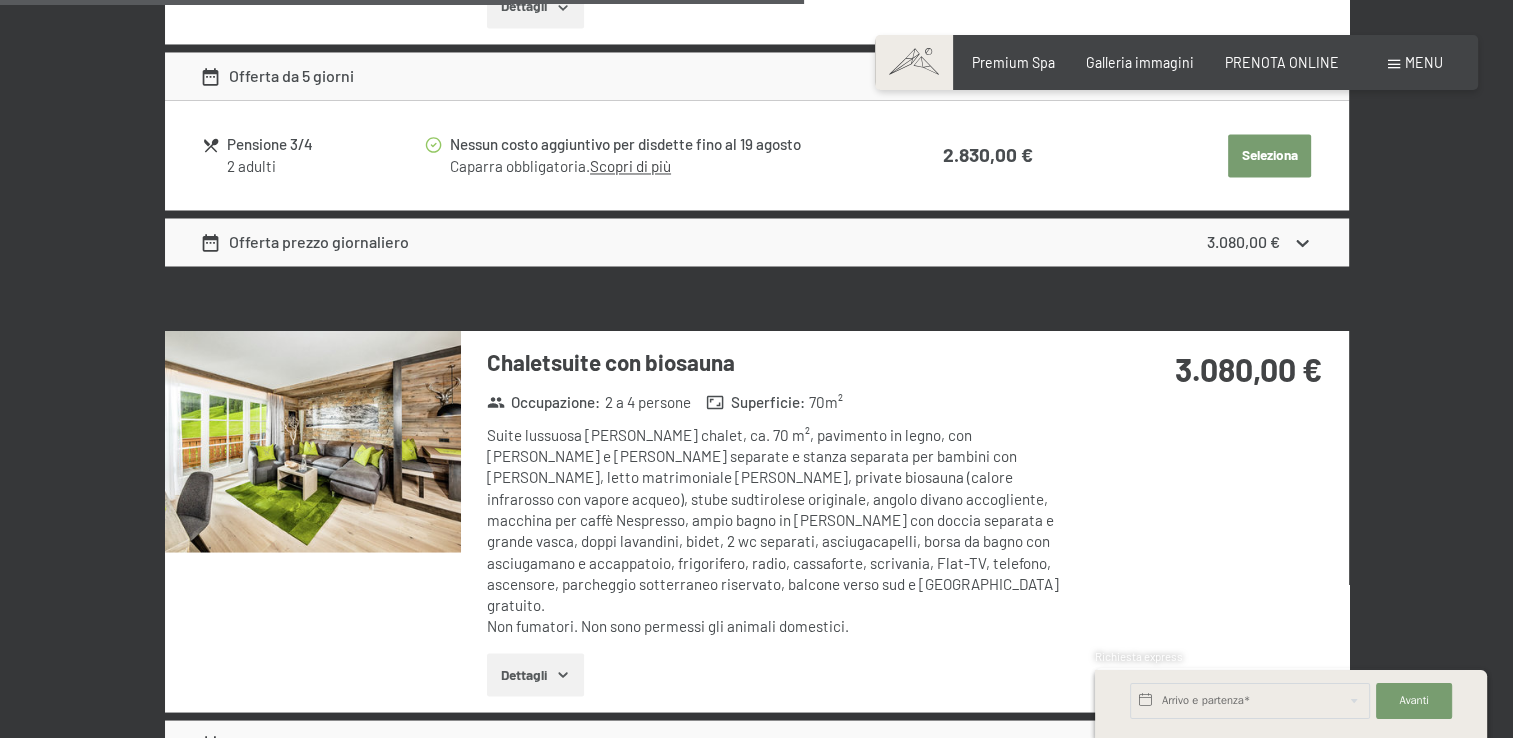 click at bounding box center (313, 441) 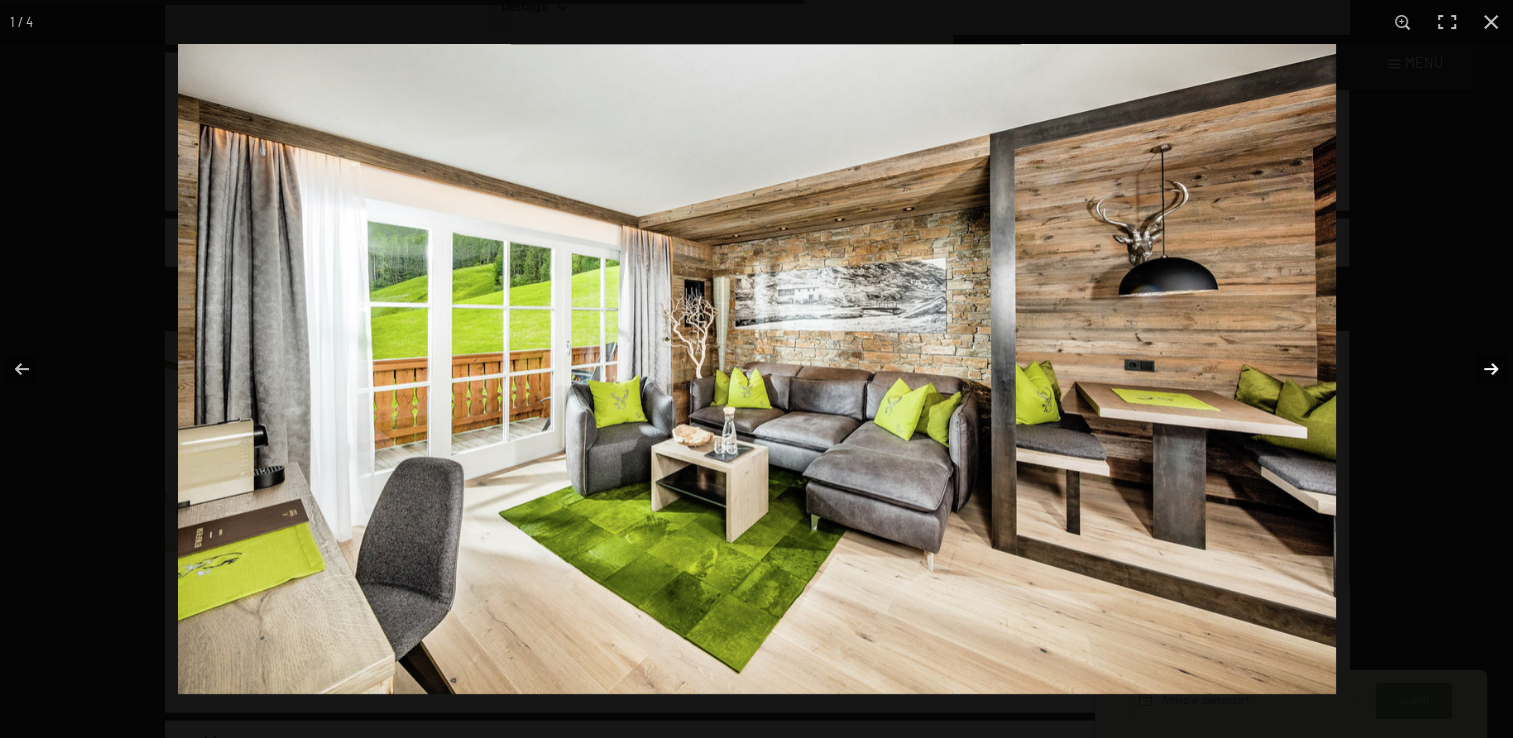 click at bounding box center [1478, 369] 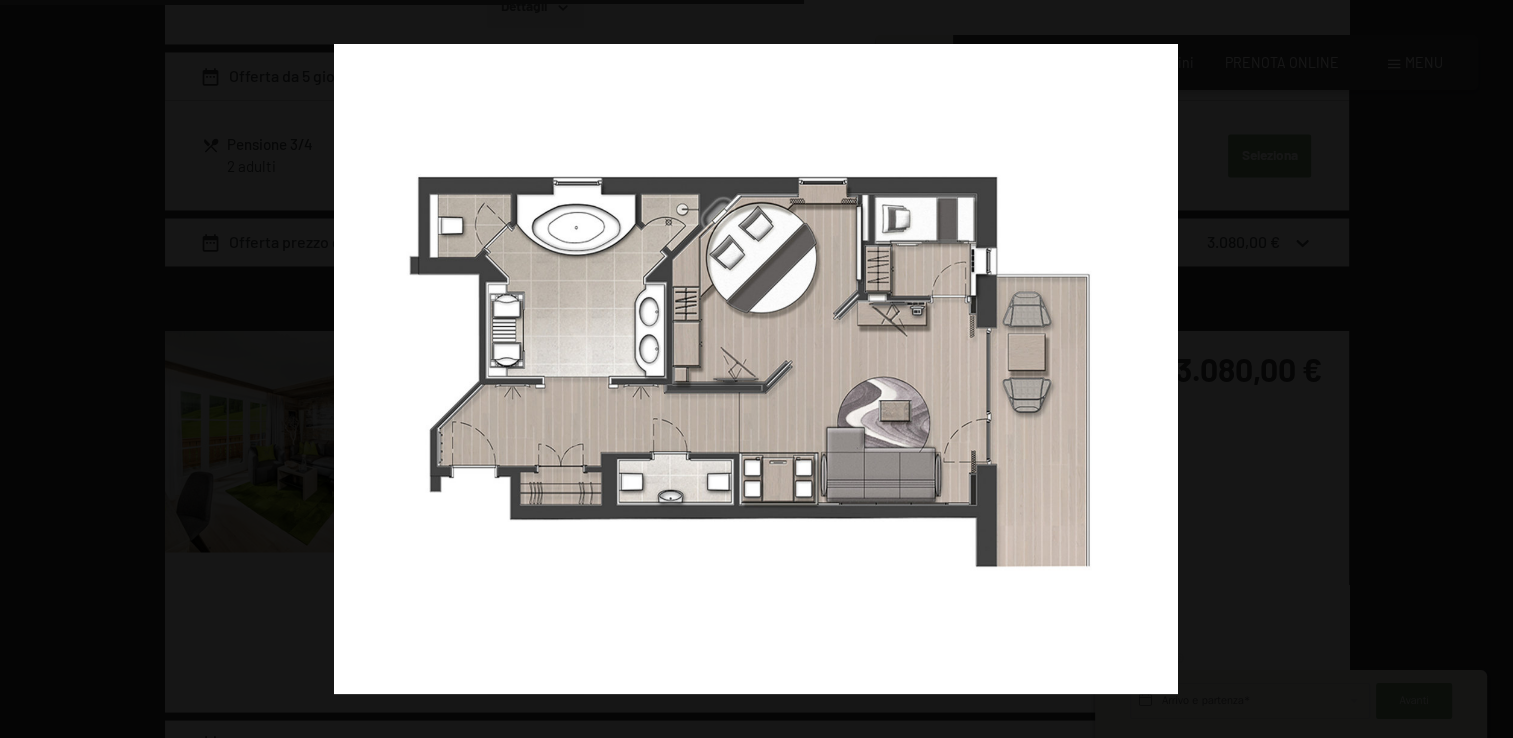 click at bounding box center (1478, 369) 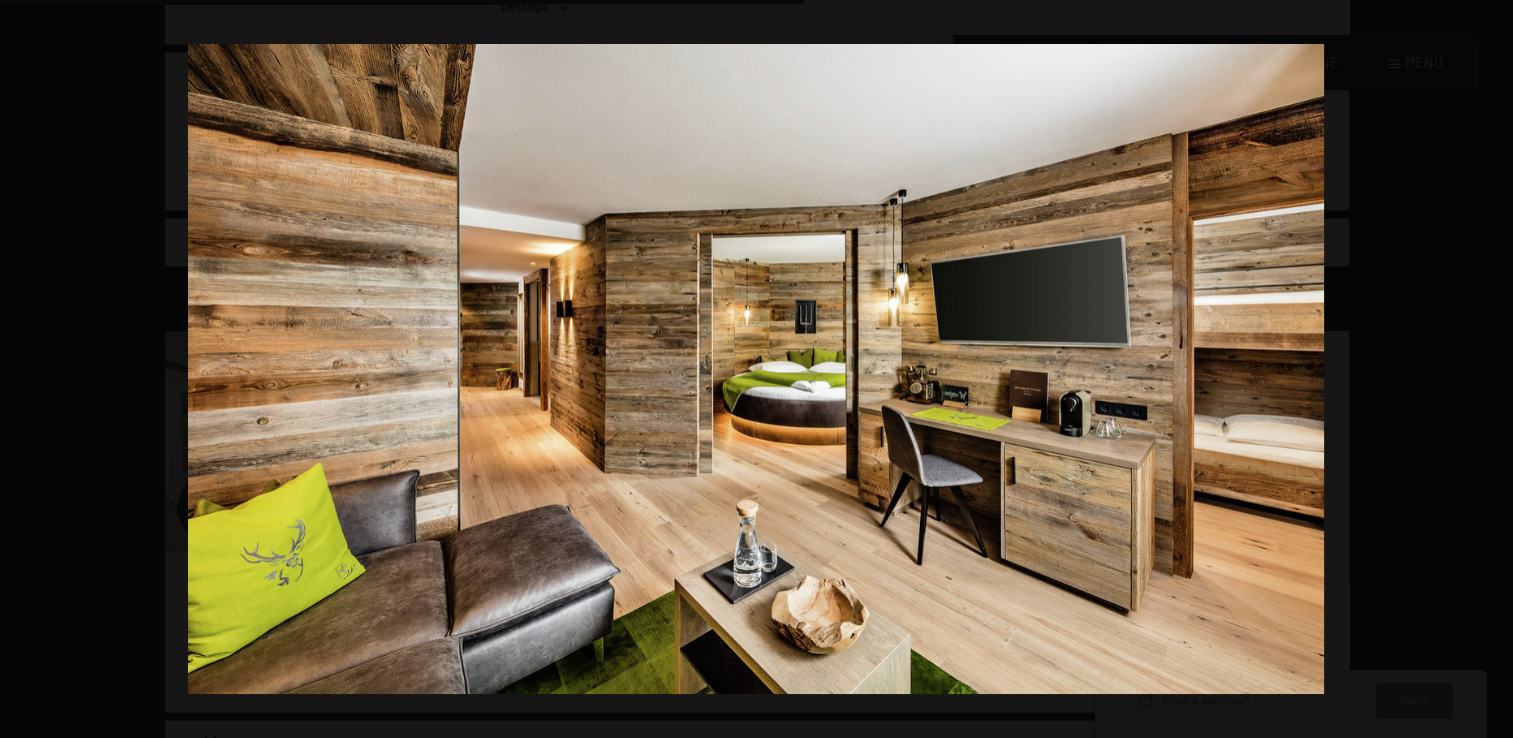 click at bounding box center [1478, 369] 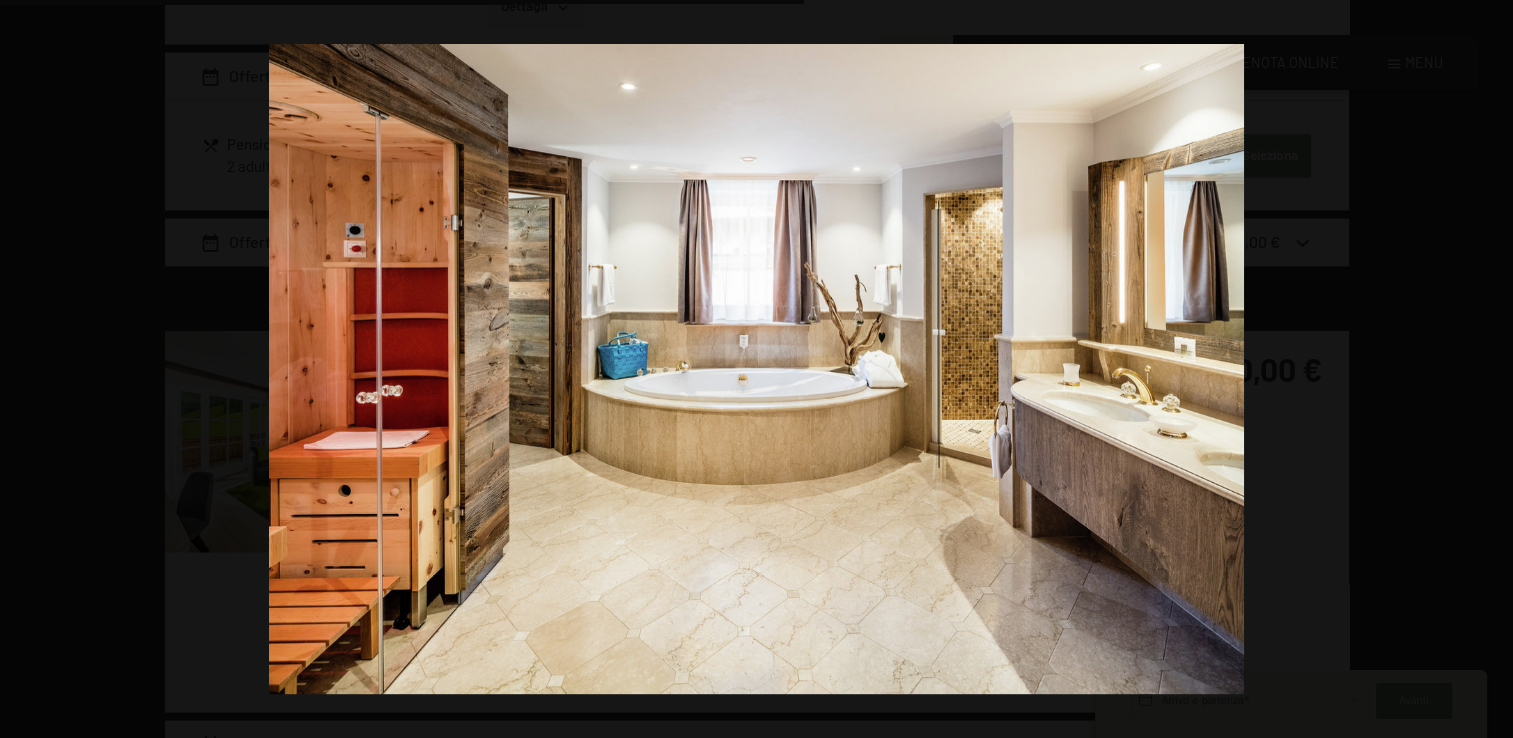 click at bounding box center (1478, 369) 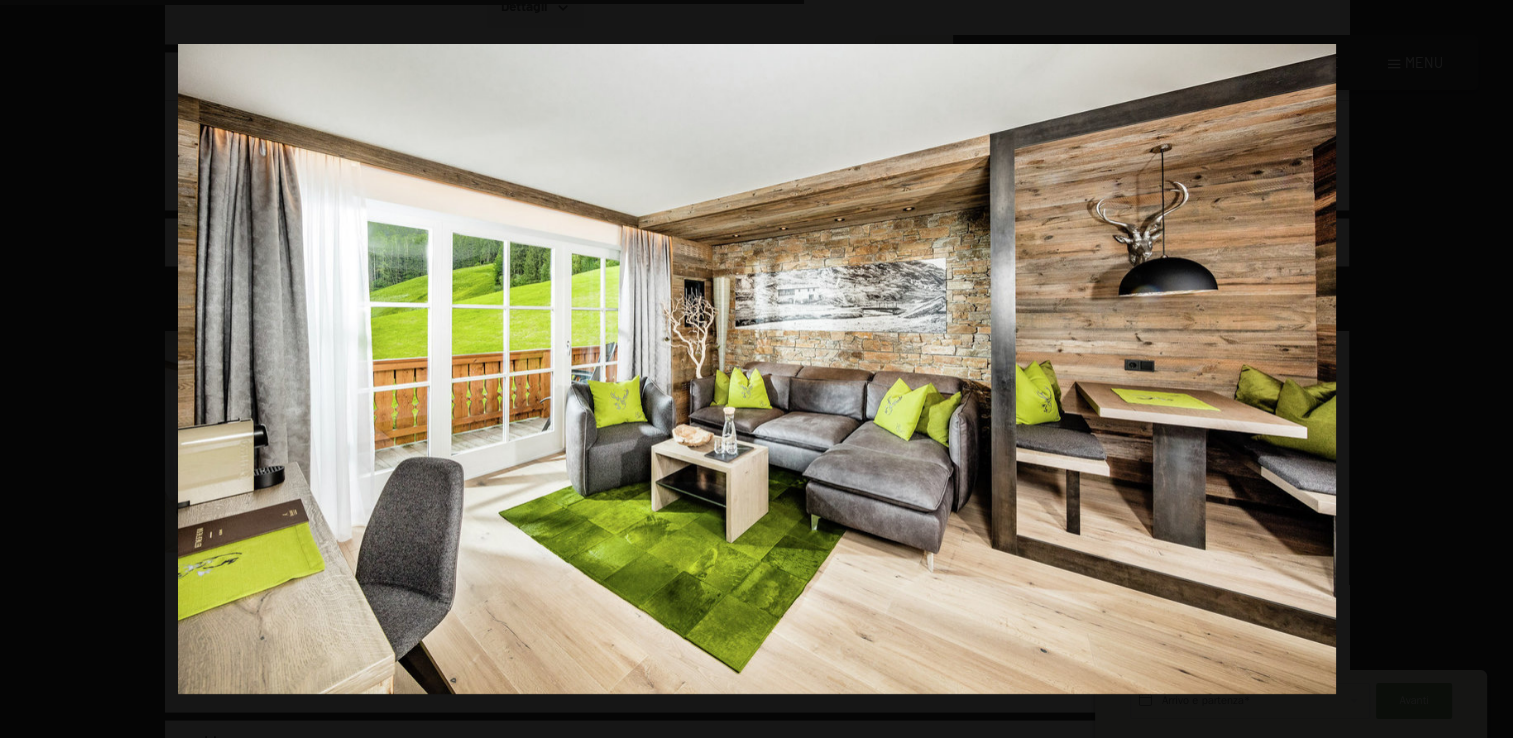 click at bounding box center [1478, 369] 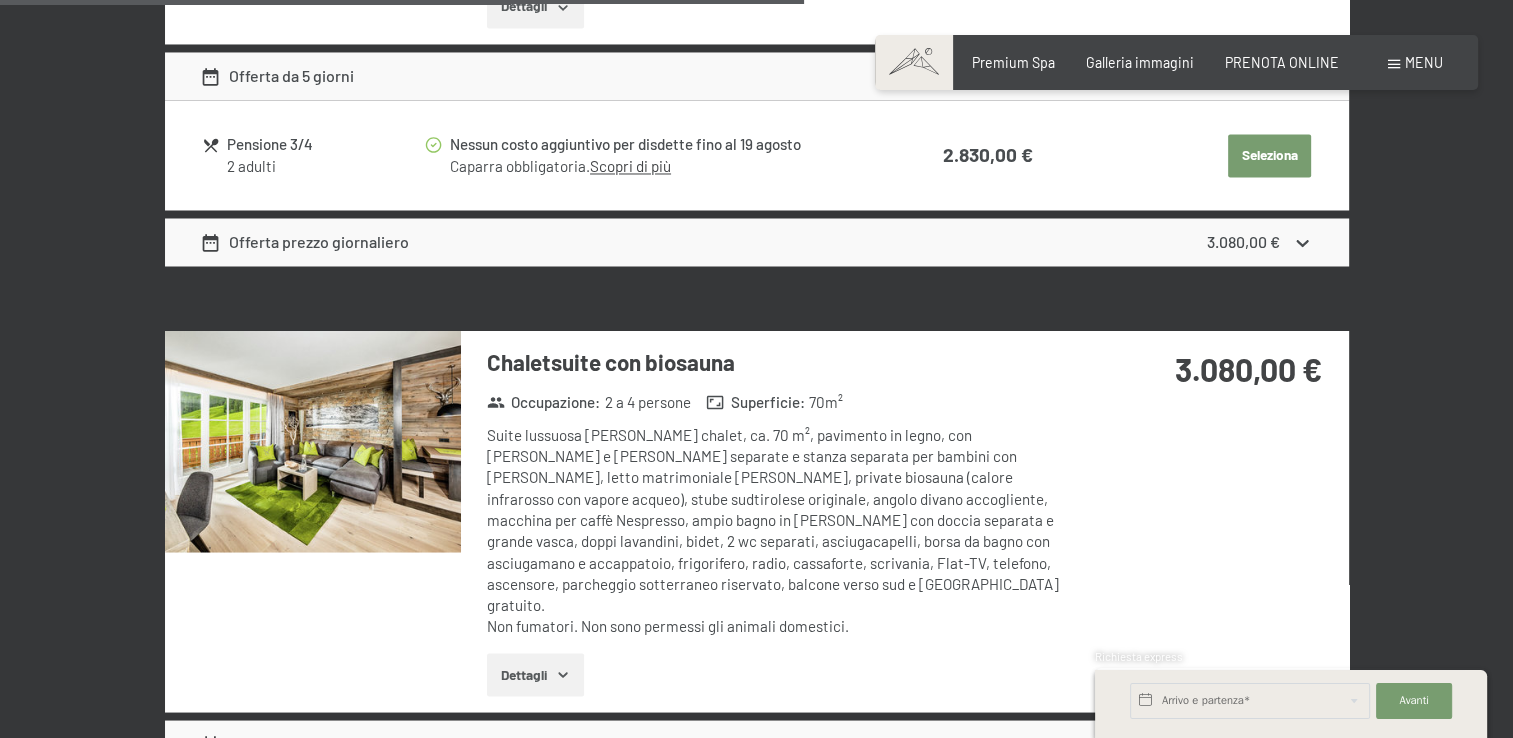 click at bounding box center [0, 0] 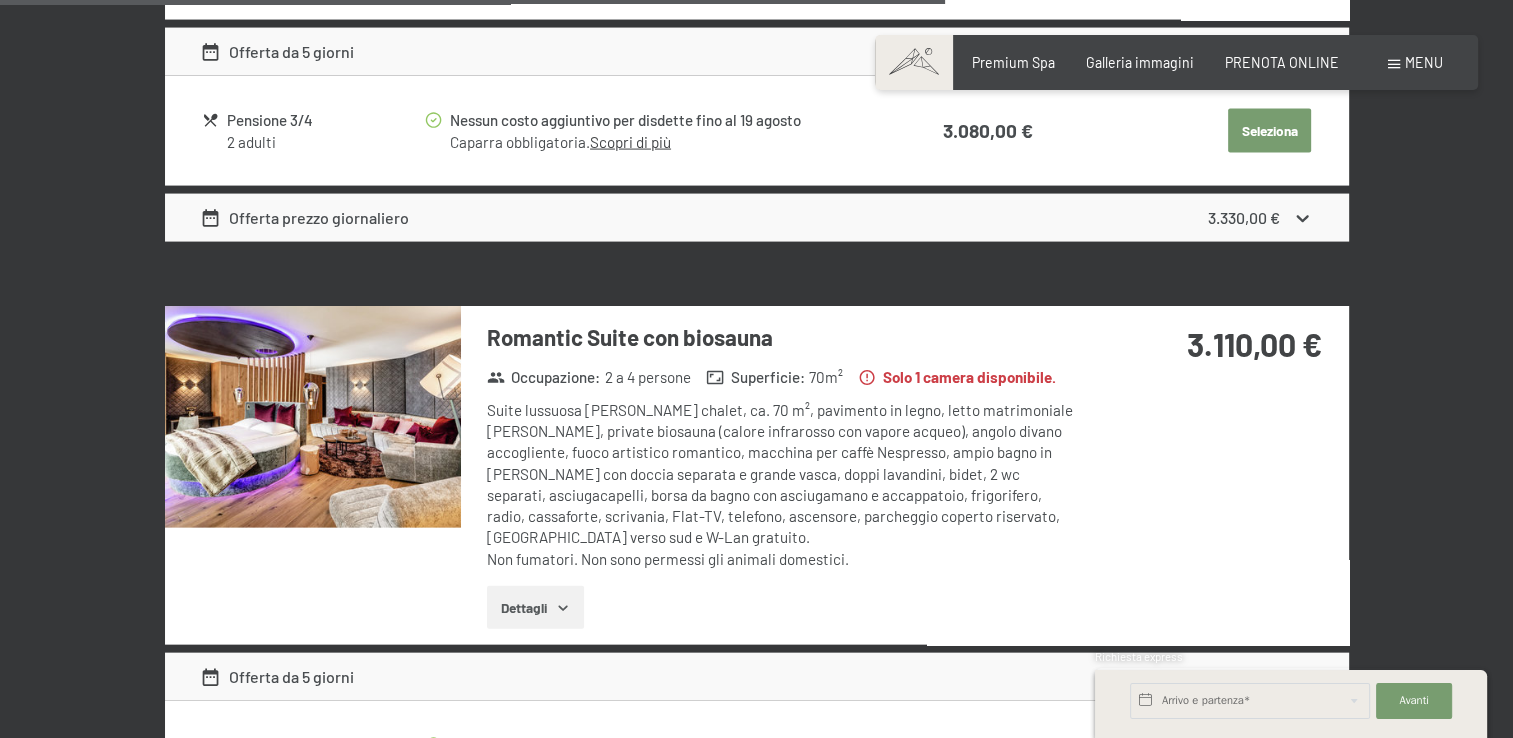 scroll, scrollTop: 4200, scrollLeft: 0, axis: vertical 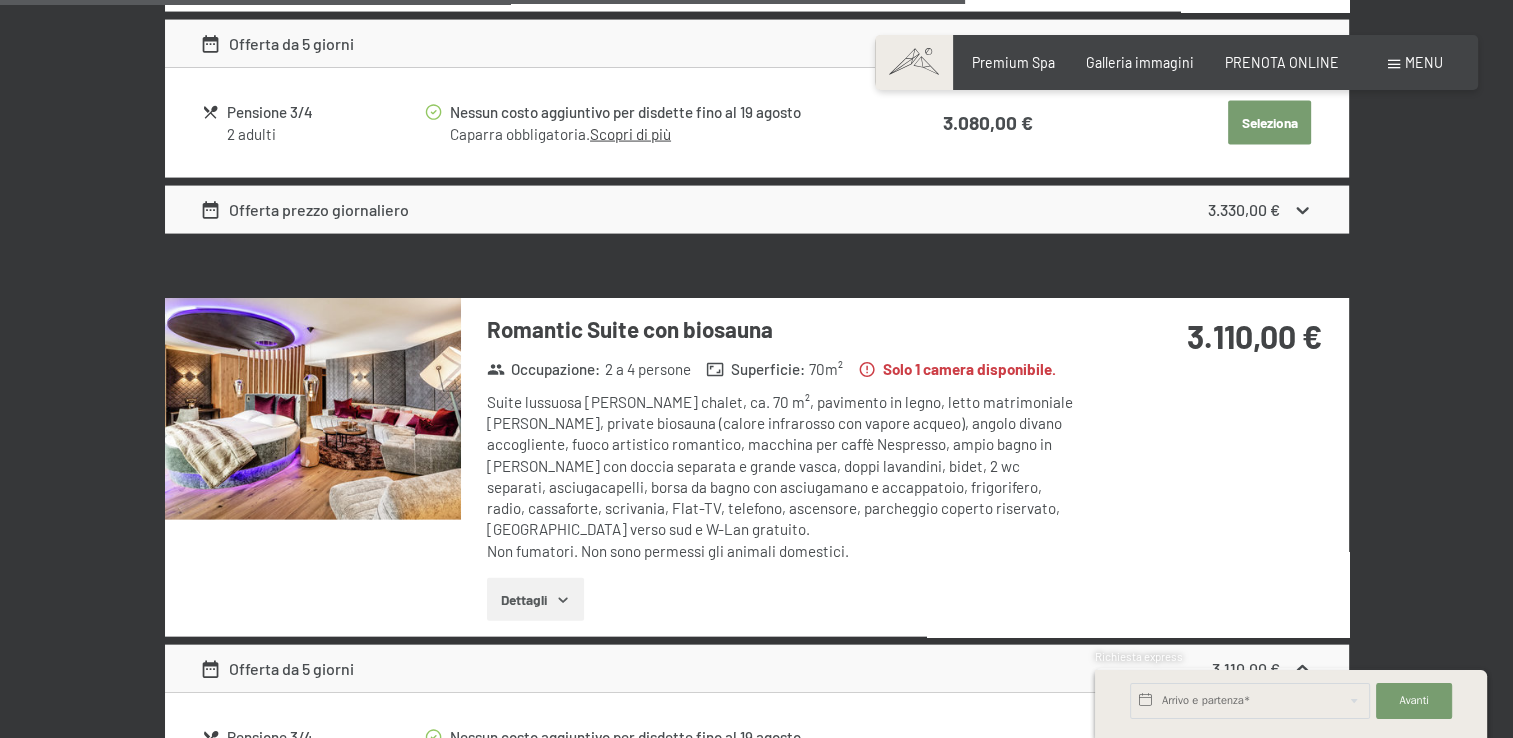 click at bounding box center [313, 409] 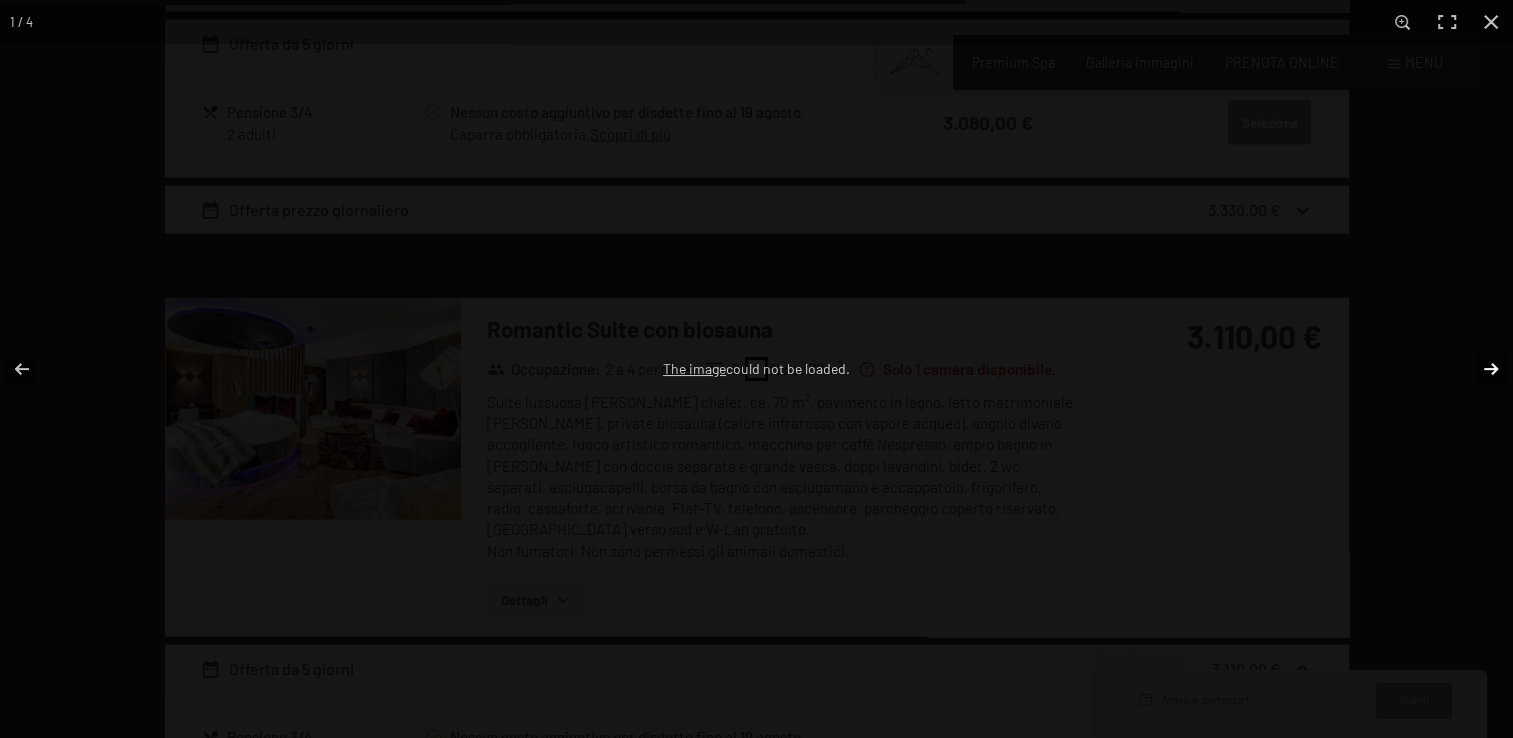 click at bounding box center [1478, 369] 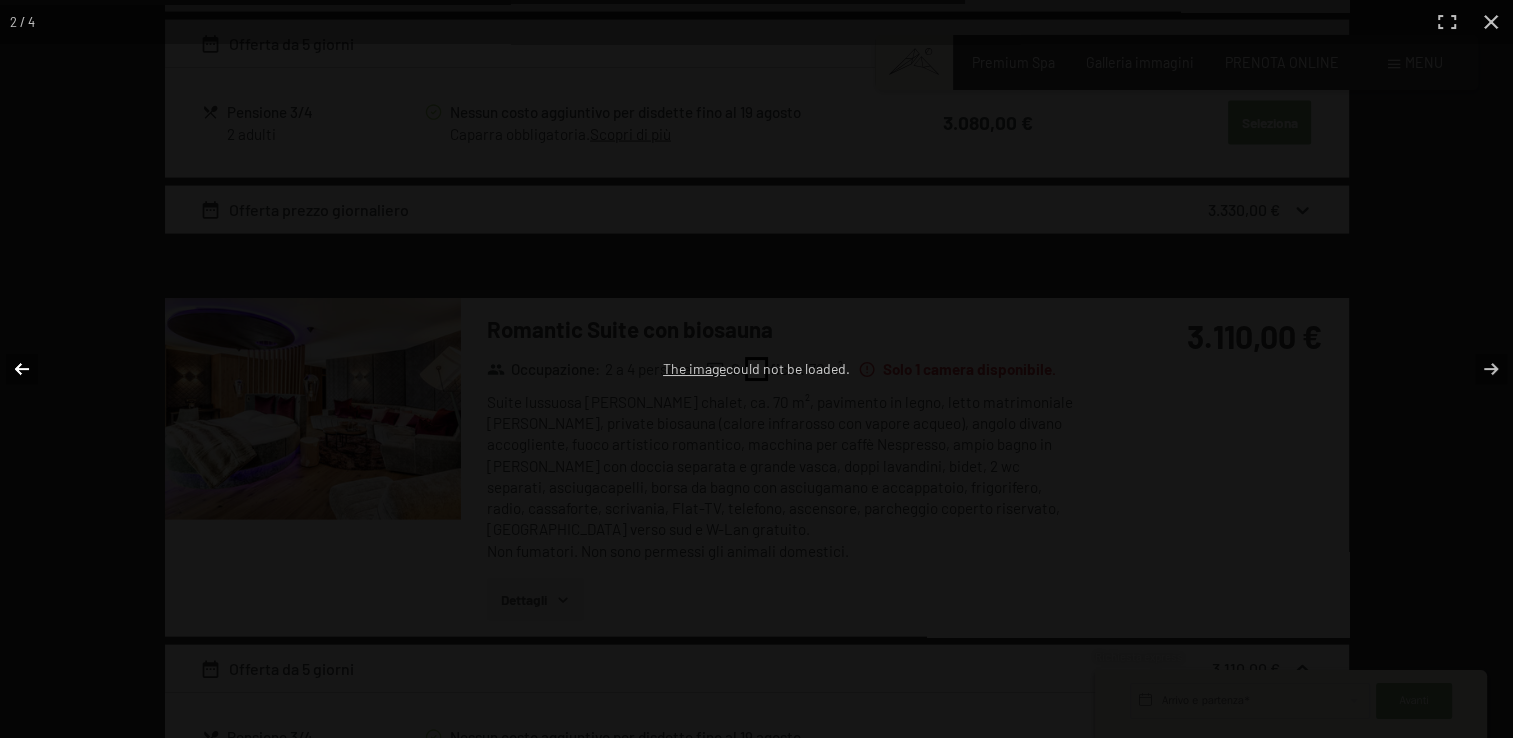 click at bounding box center [35, 369] 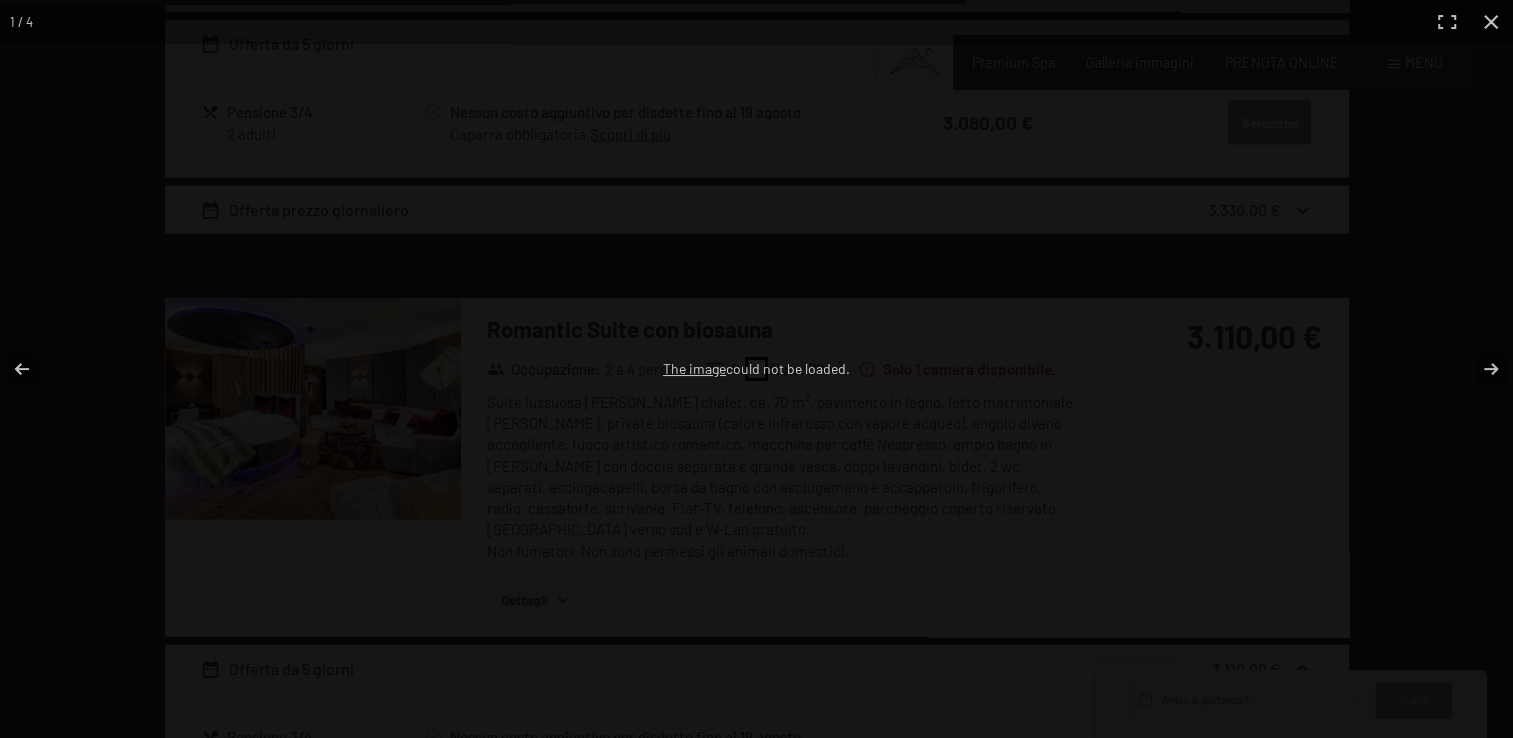 click on "The image" at bounding box center [694, 368] 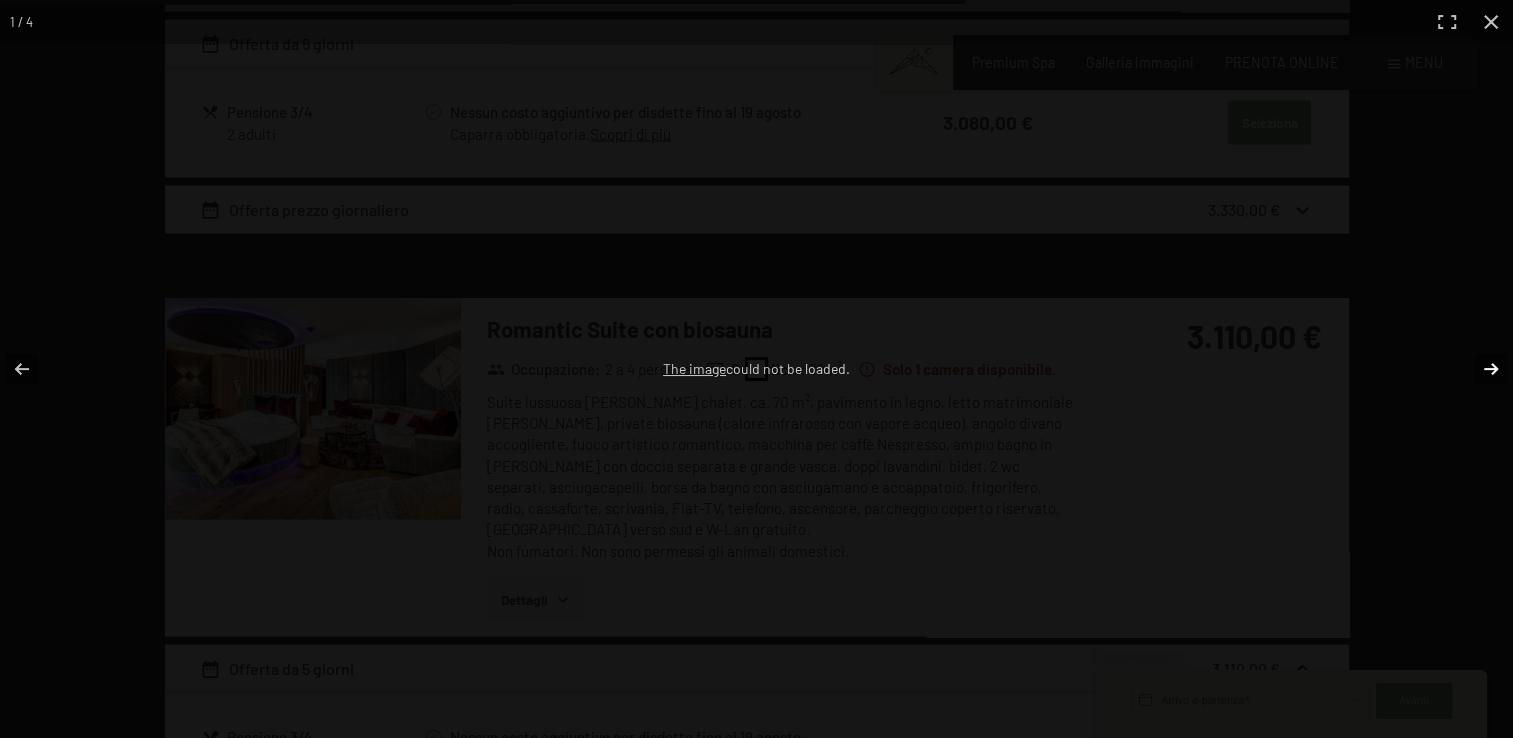 click at bounding box center (1478, 369) 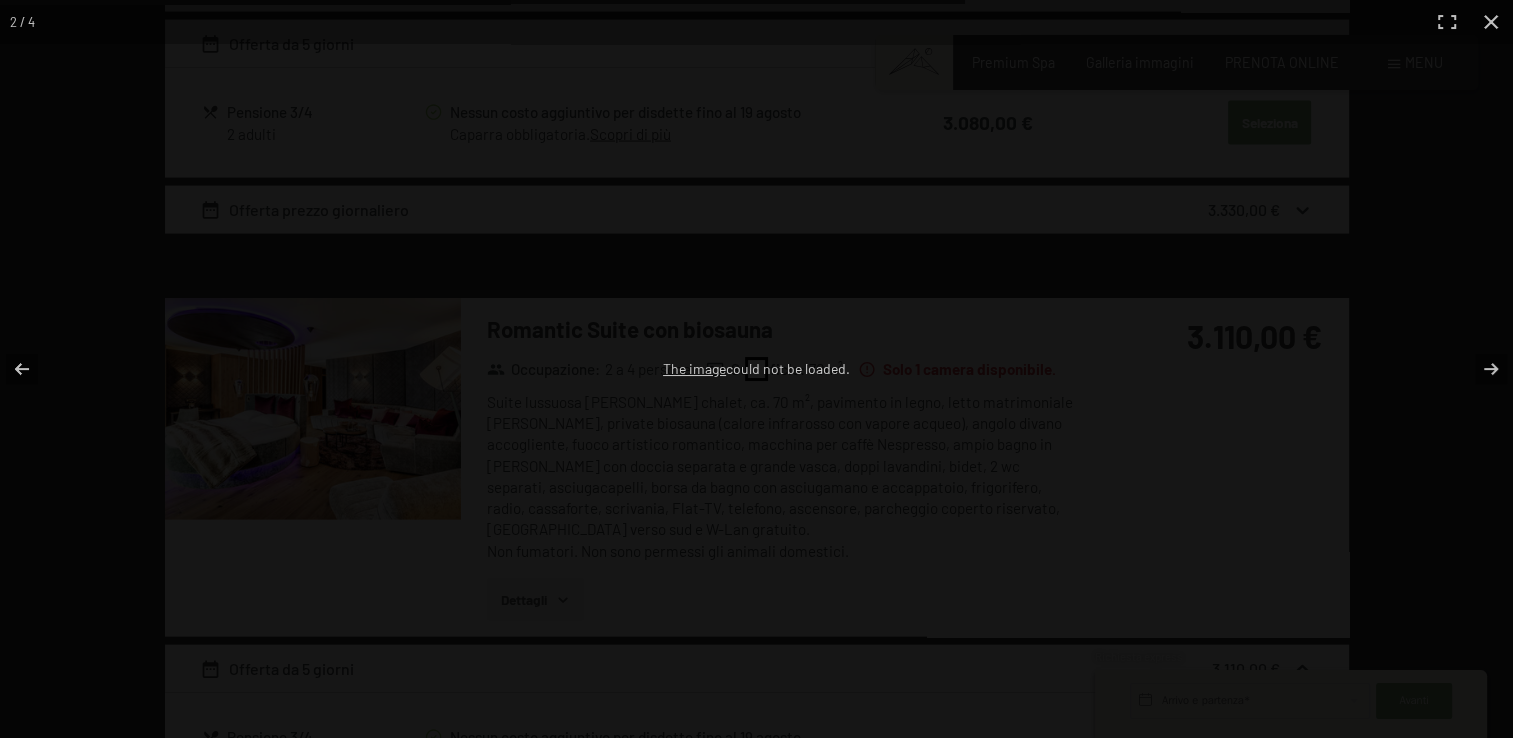 click on "The image  could not be loaded." at bounding box center (756, 369) 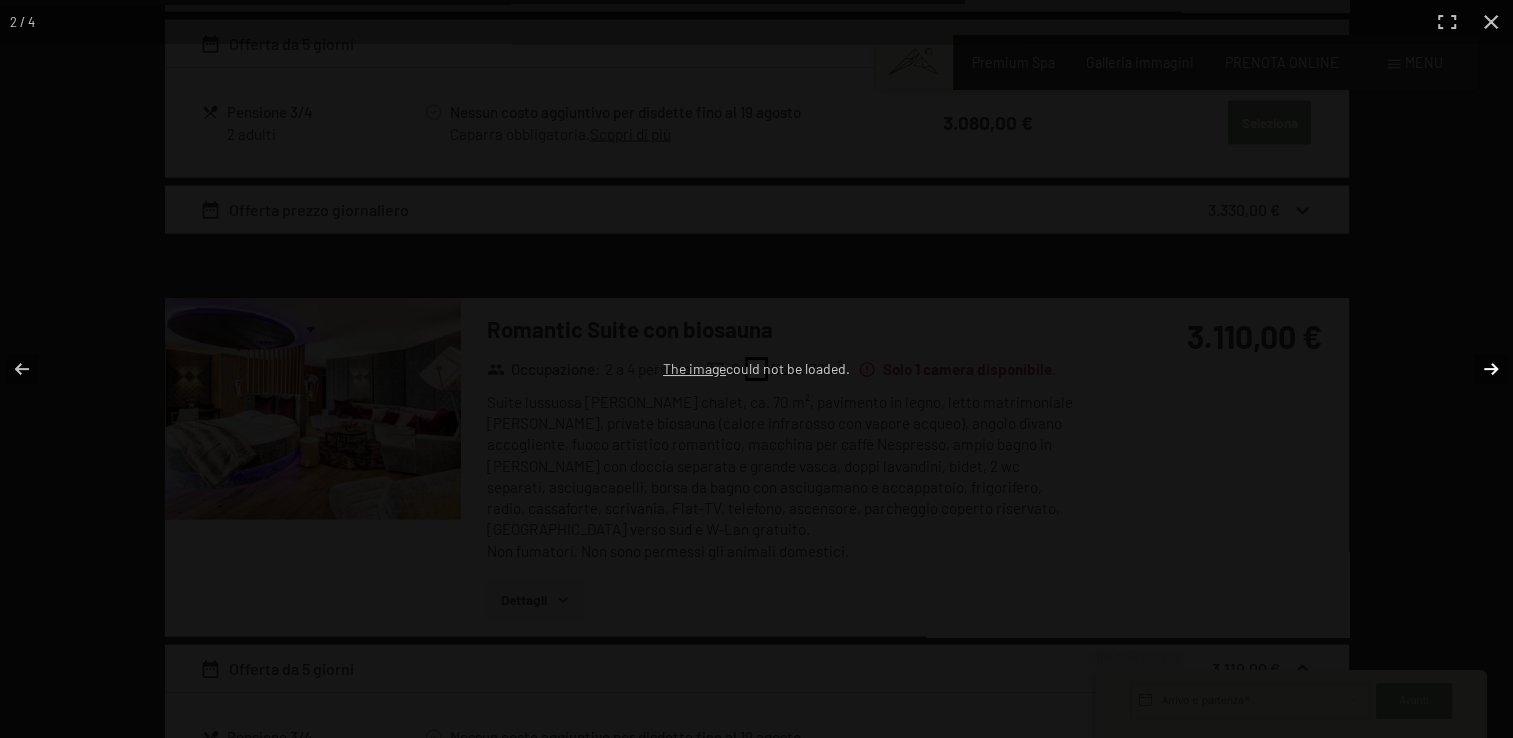 click at bounding box center [1478, 369] 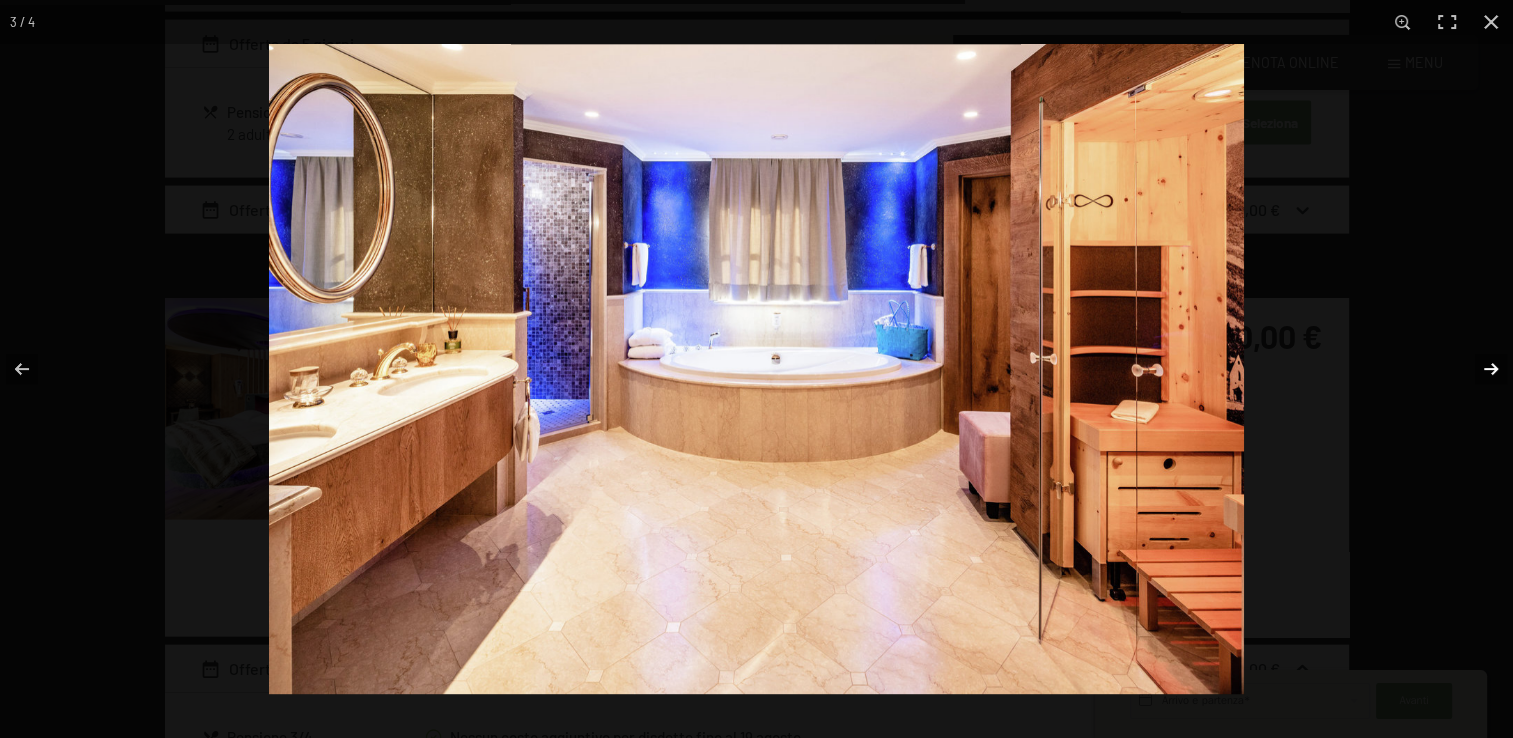 click at bounding box center (1478, 369) 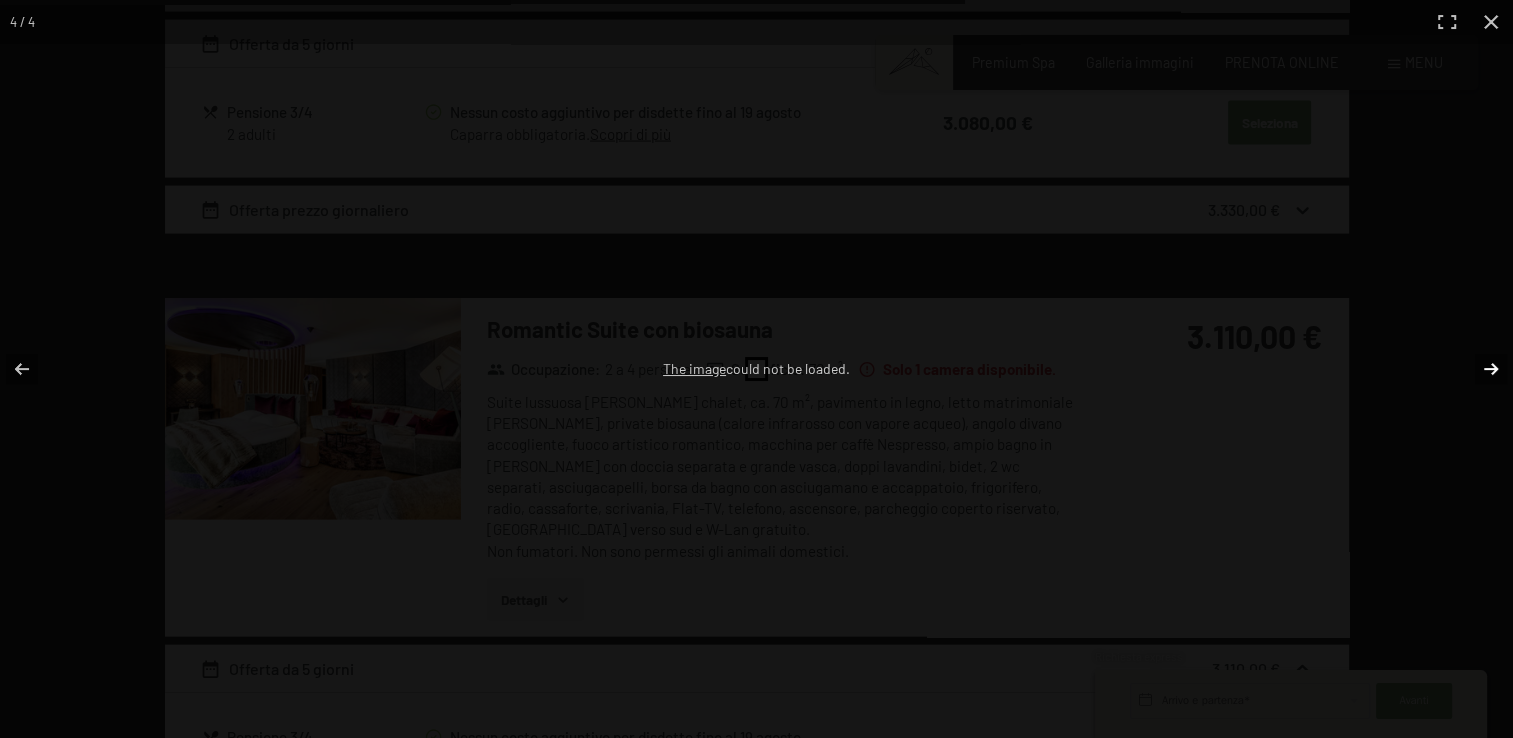 click at bounding box center [1478, 369] 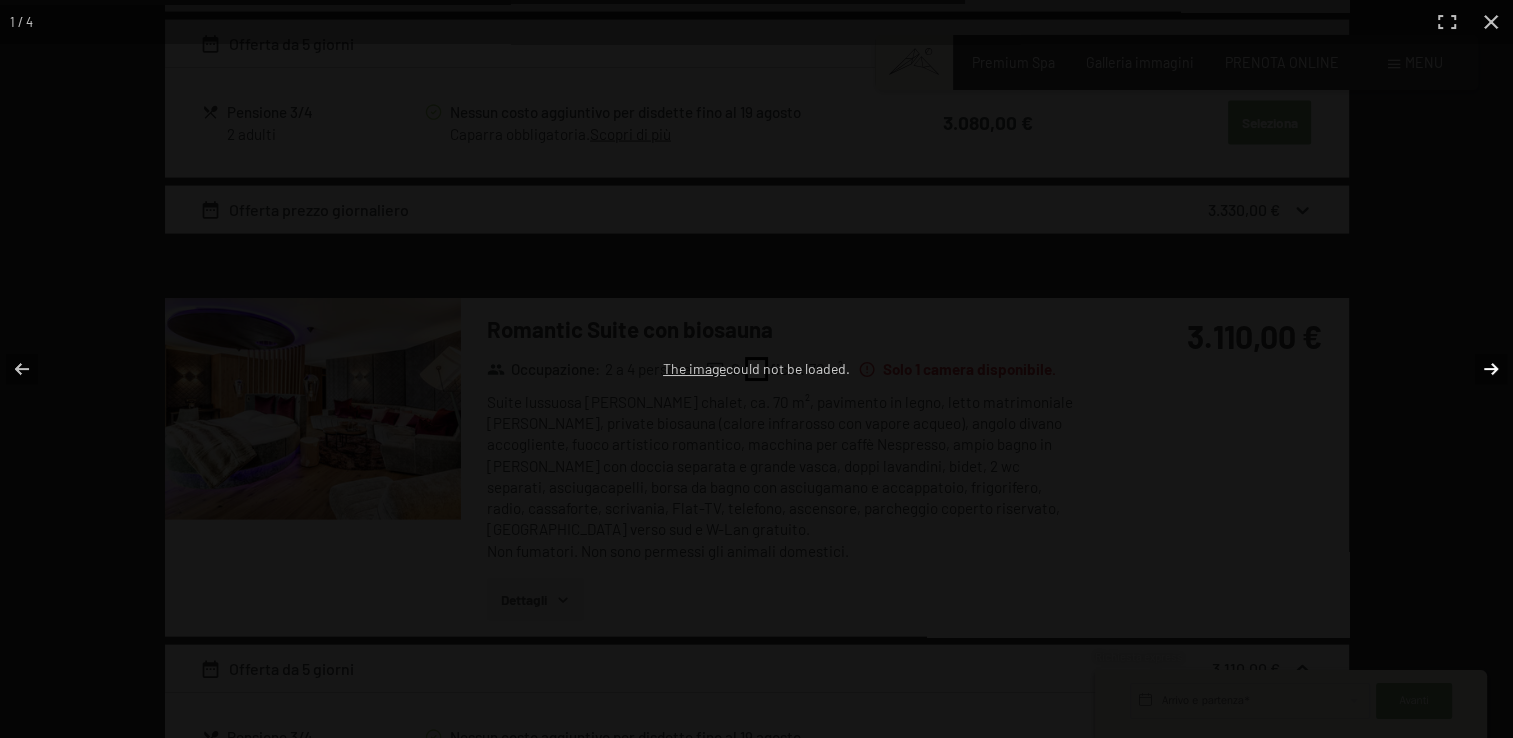 click at bounding box center [1478, 369] 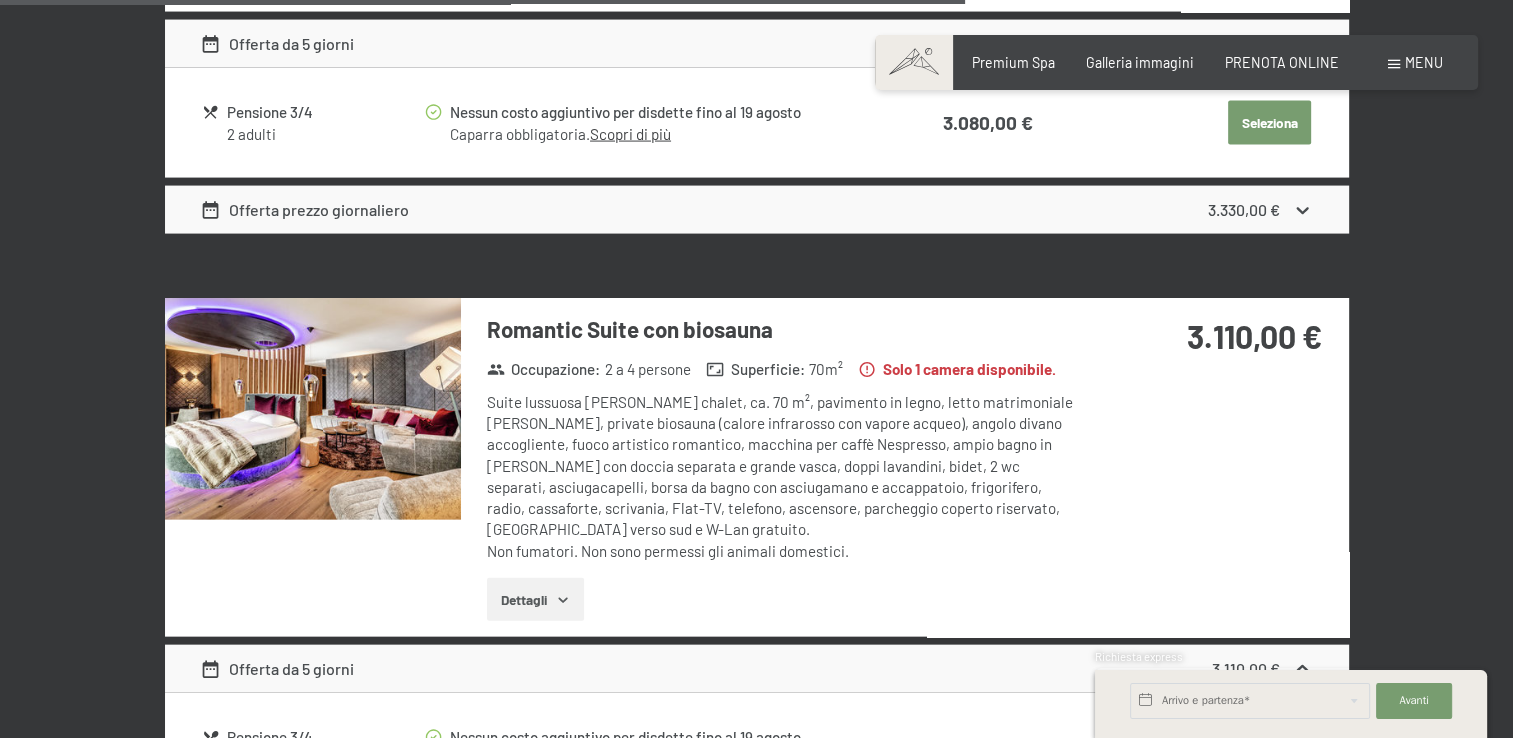 click at bounding box center [0, 0] 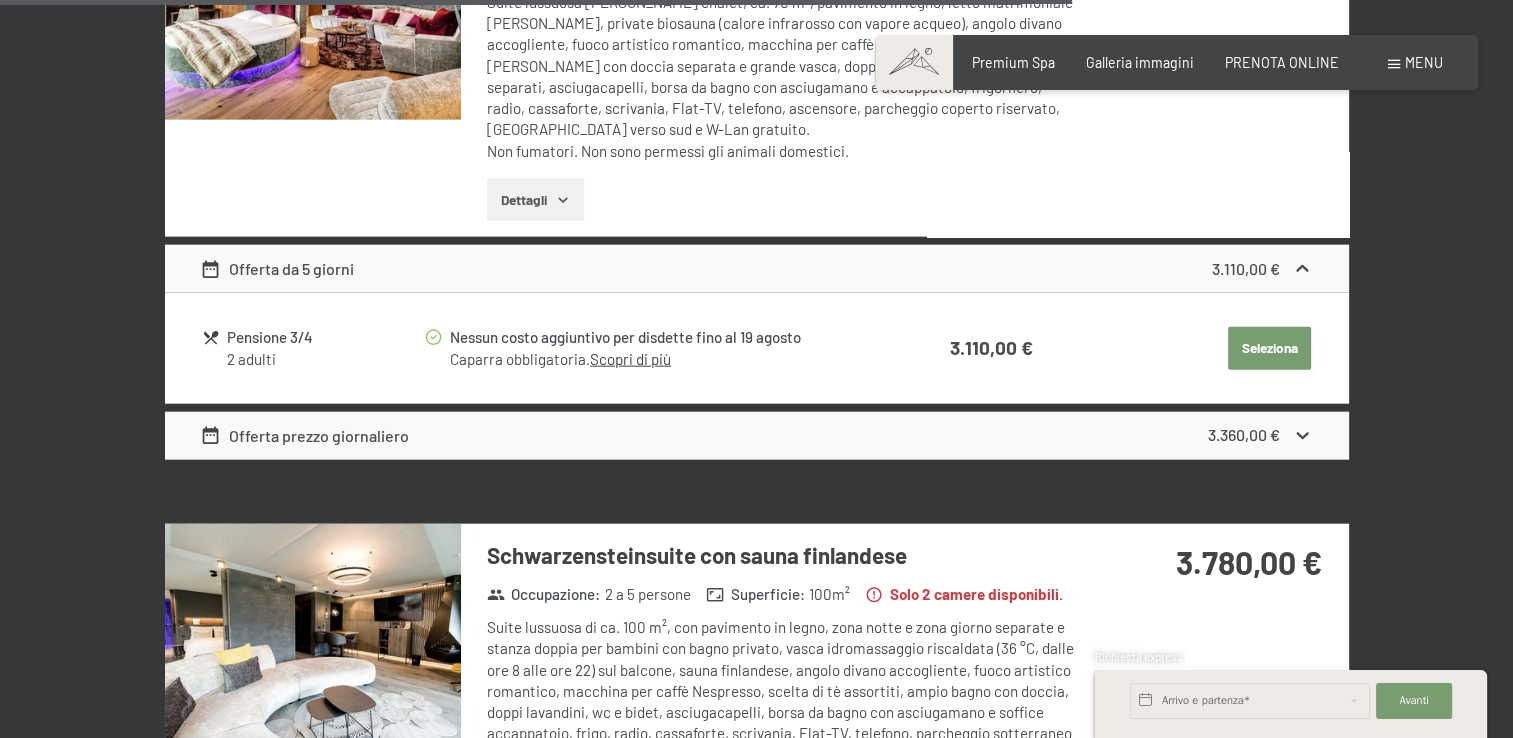 scroll, scrollTop: 4900, scrollLeft: 0, axis: vertical 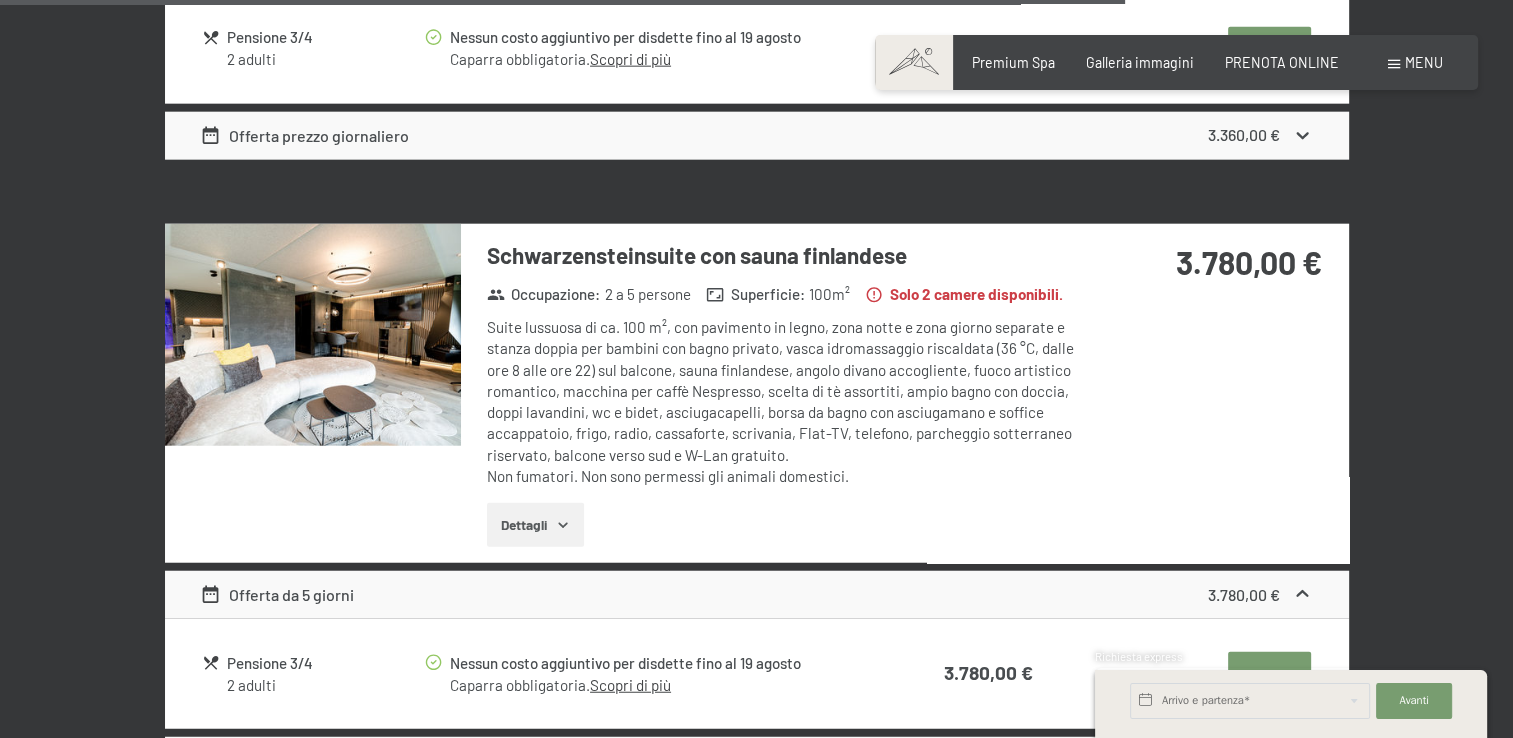 click at bounding box center (313, 335) 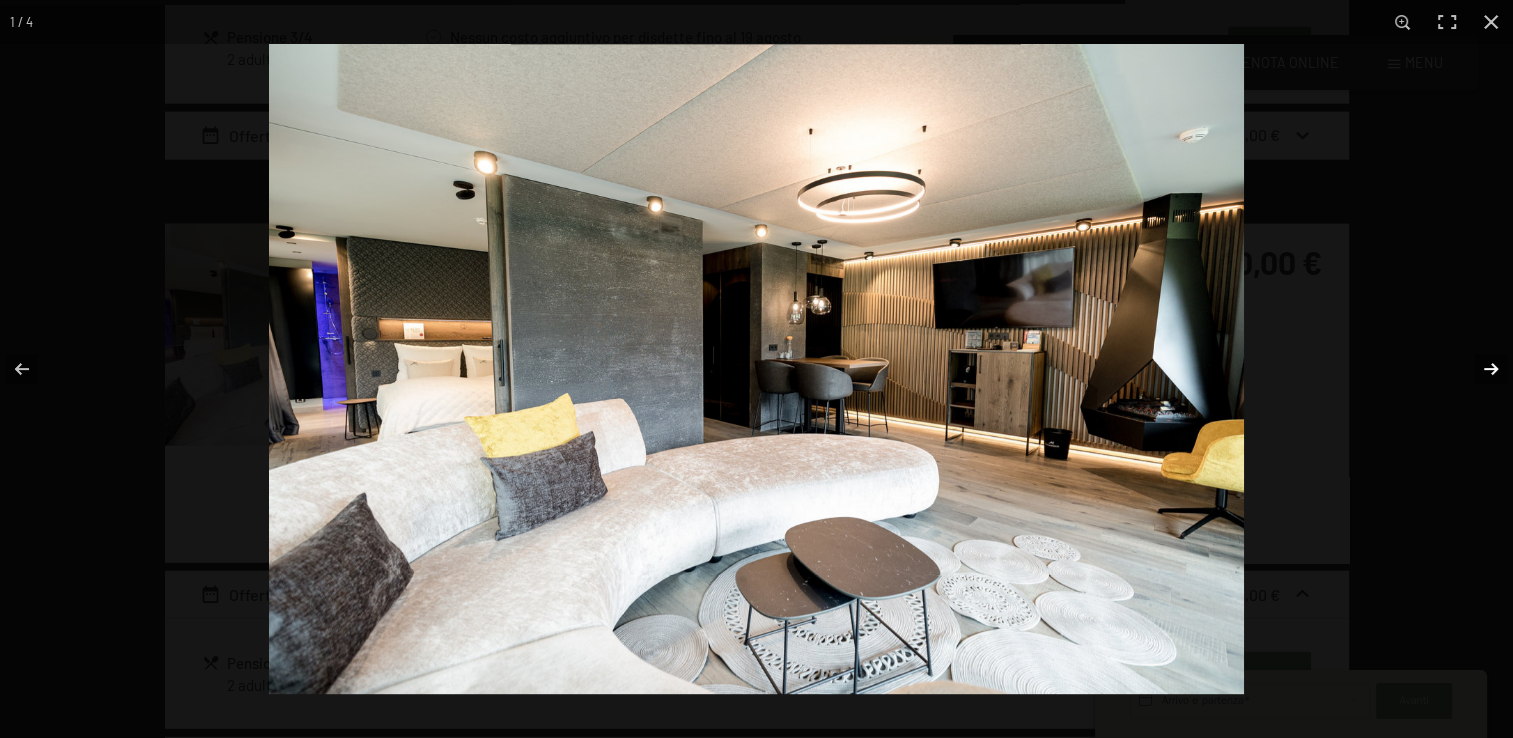 click at bounding box center (1478, 369) 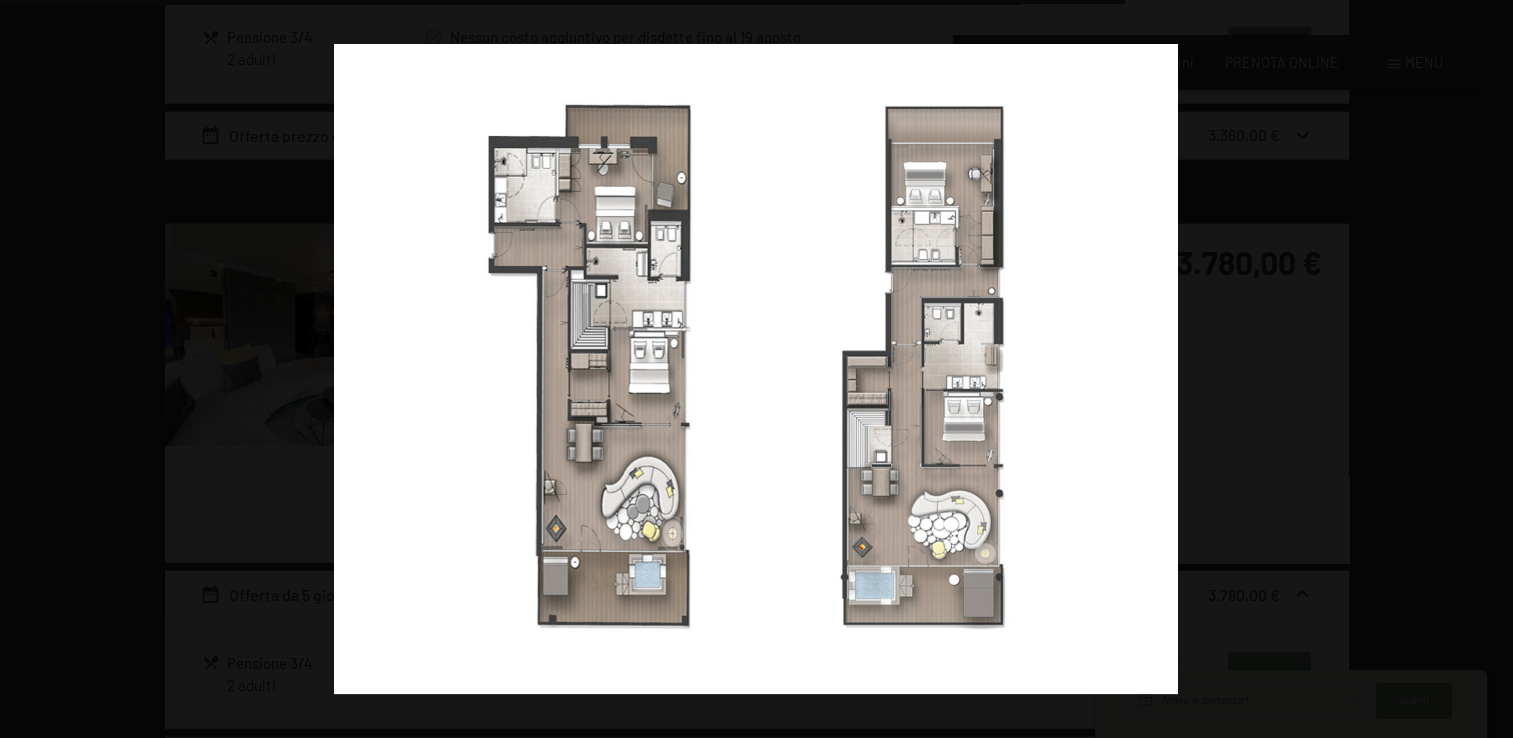 click at bounding box center [1478, 369] 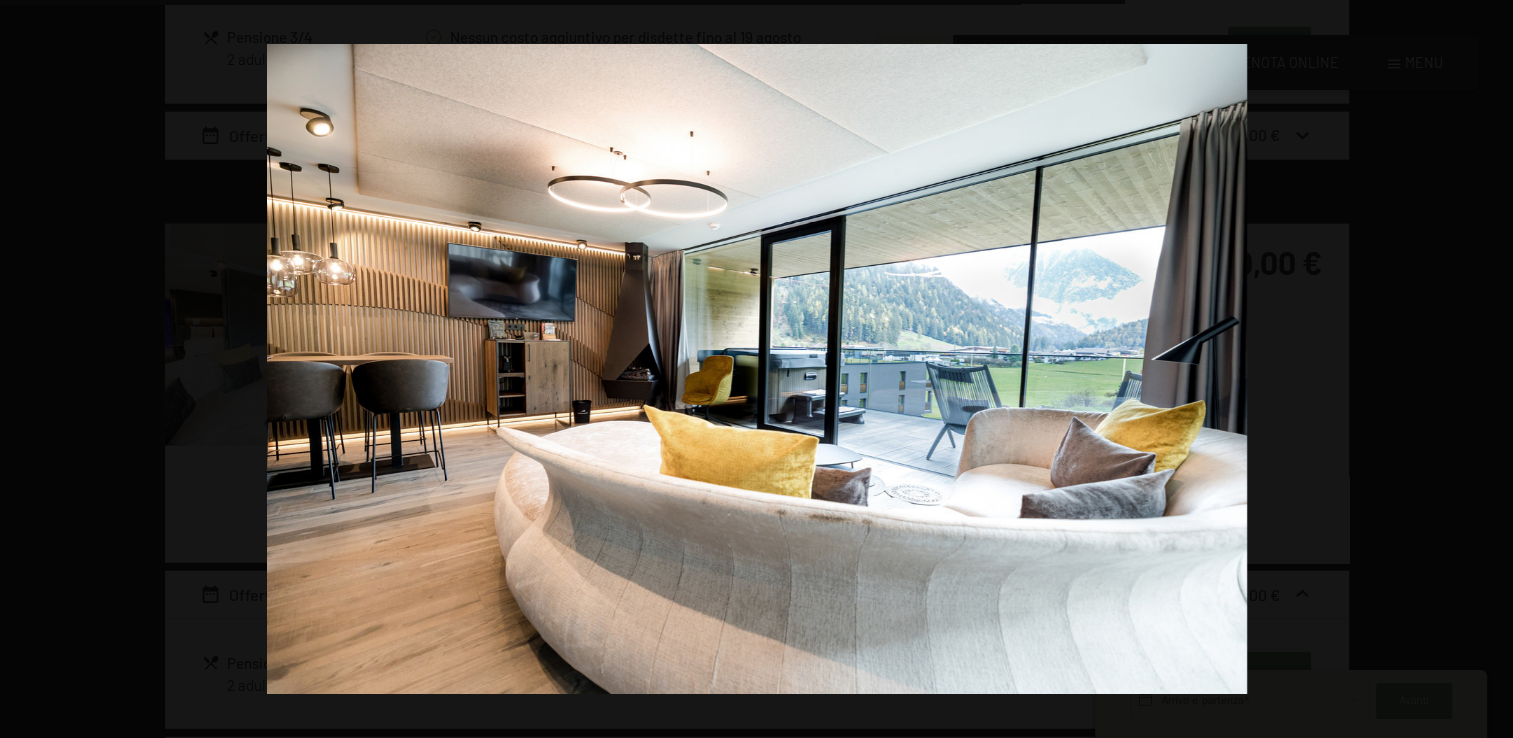 click at bounding box center (1478, 369) 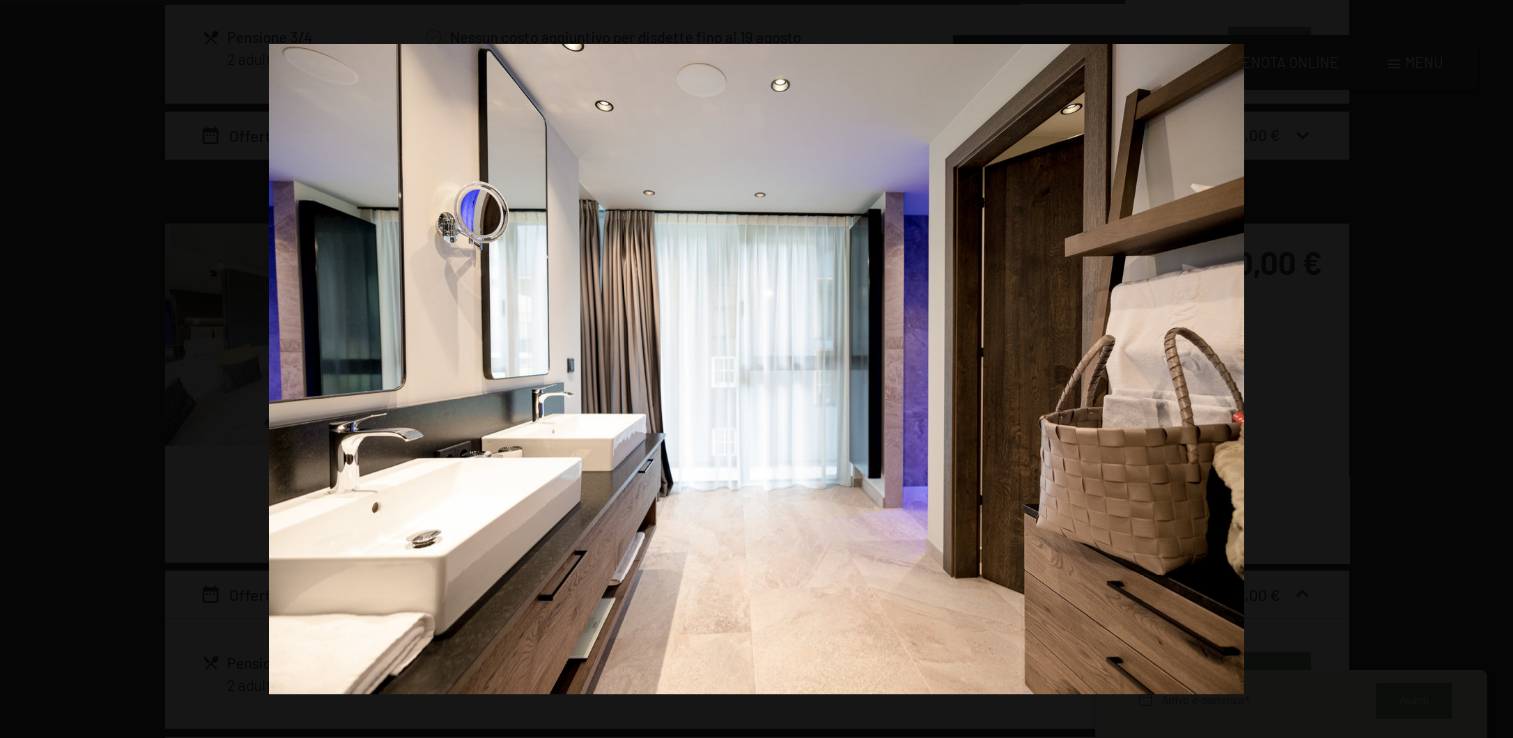 click at bounding box center (1478, 369) 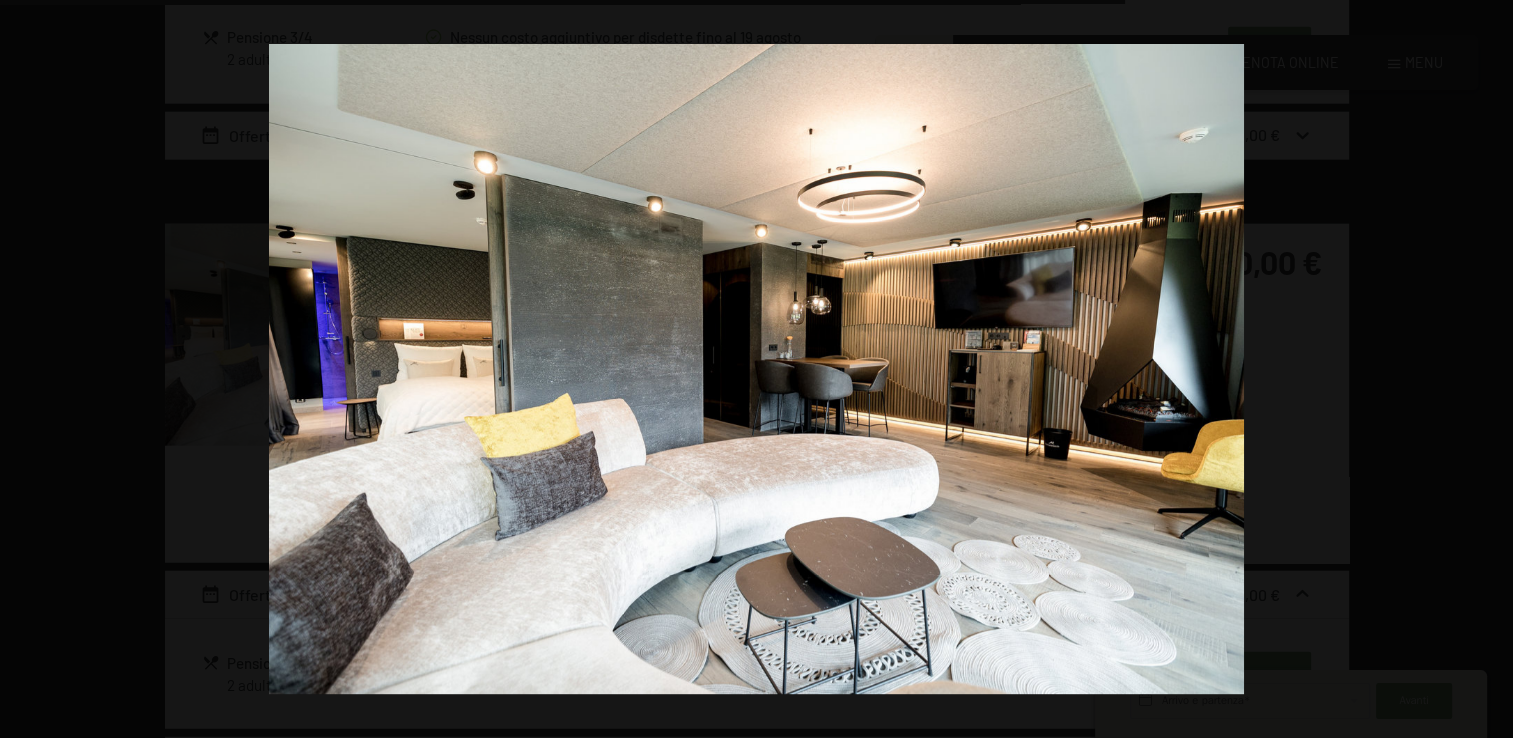 click at bounding box center (1478, 369) 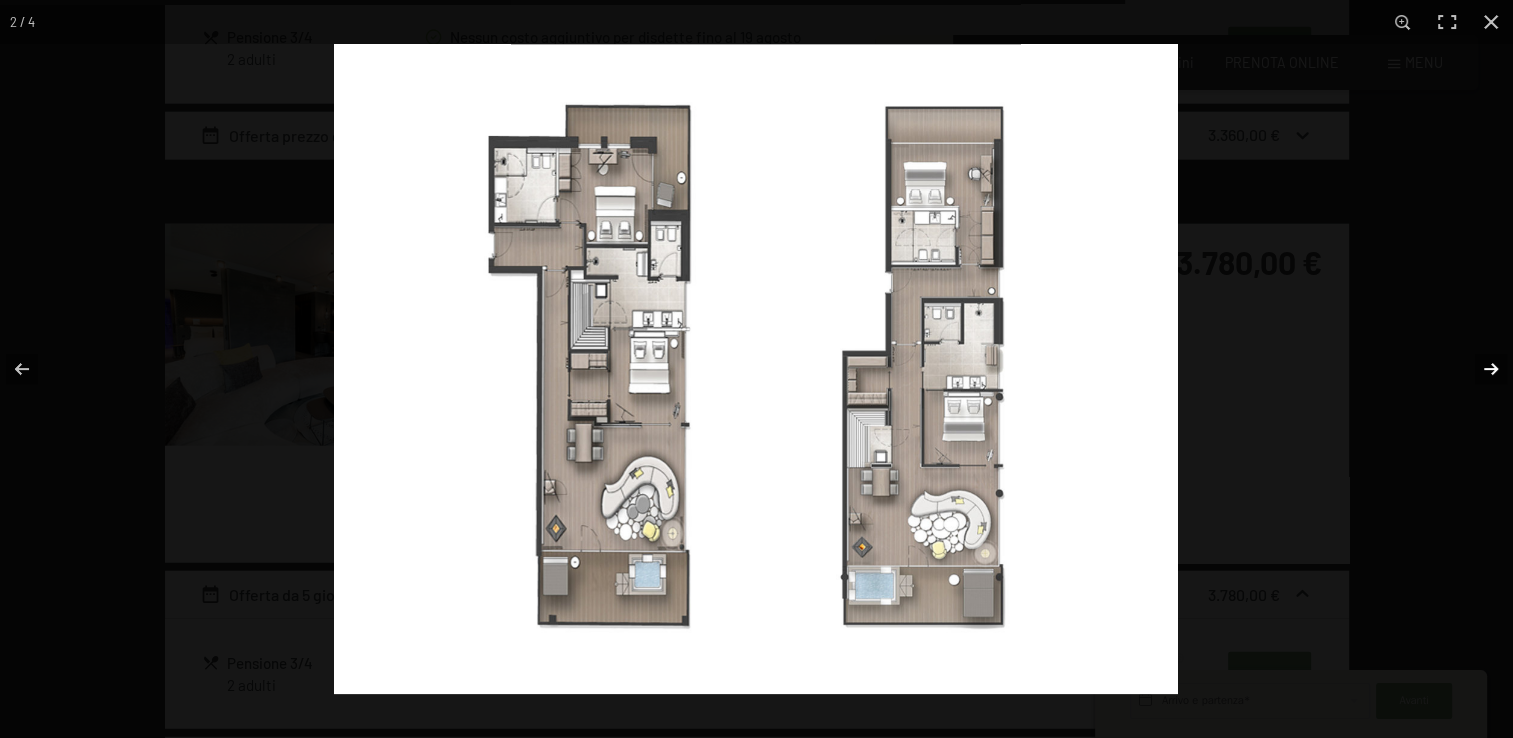 click at bounding box center [1478, 369] 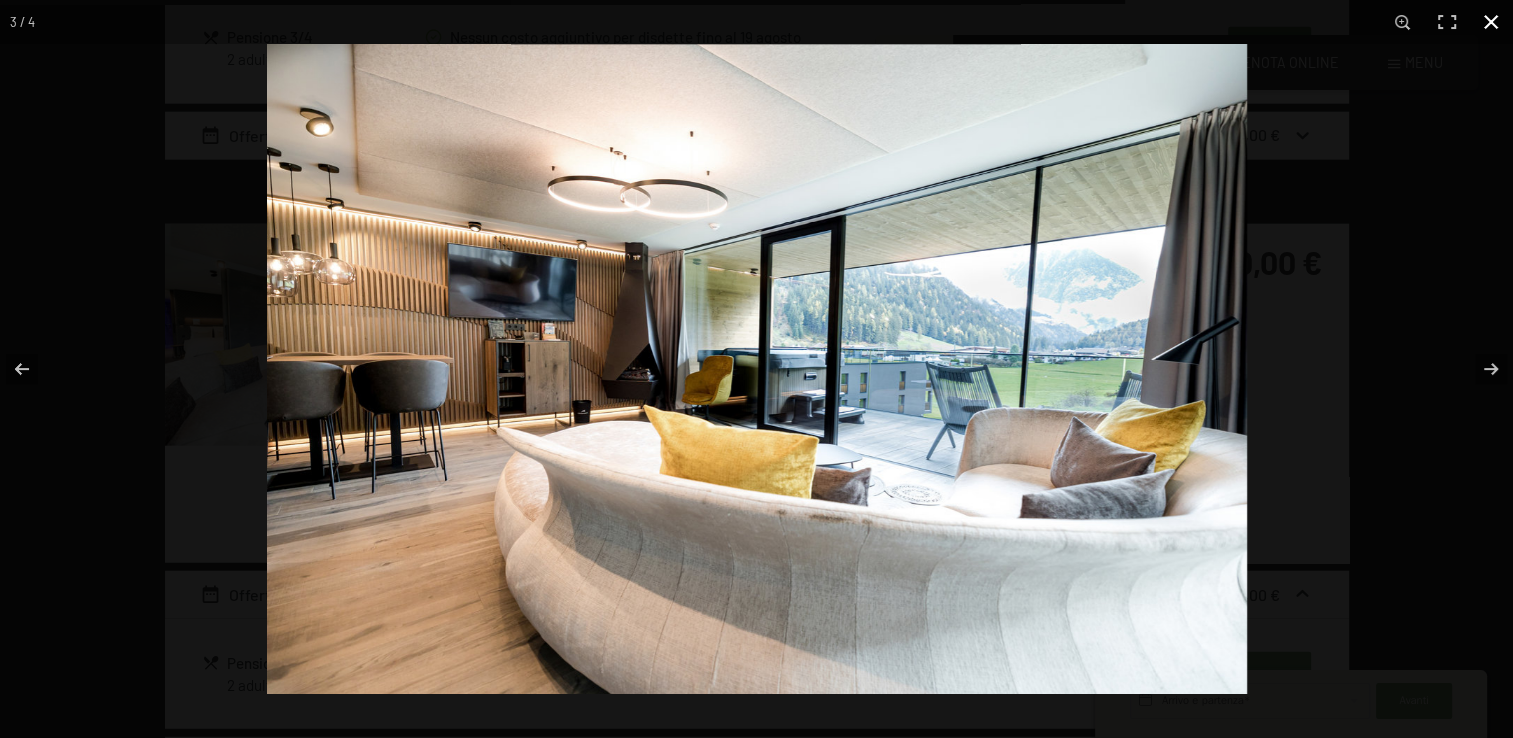 click at bounding box center (1491, 22) 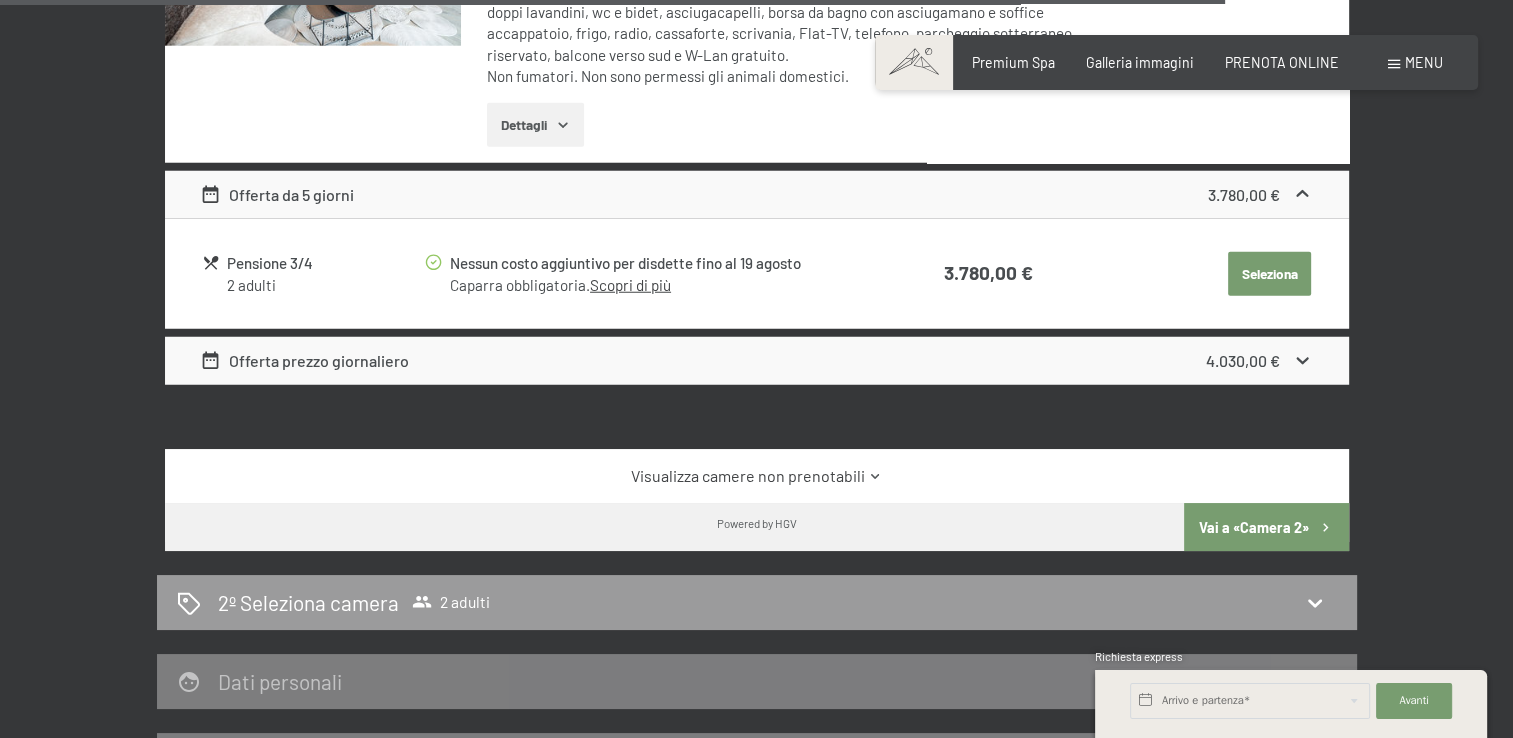 scroll, scrollTop: 5400, scrollLeft: 0, axis: vertical 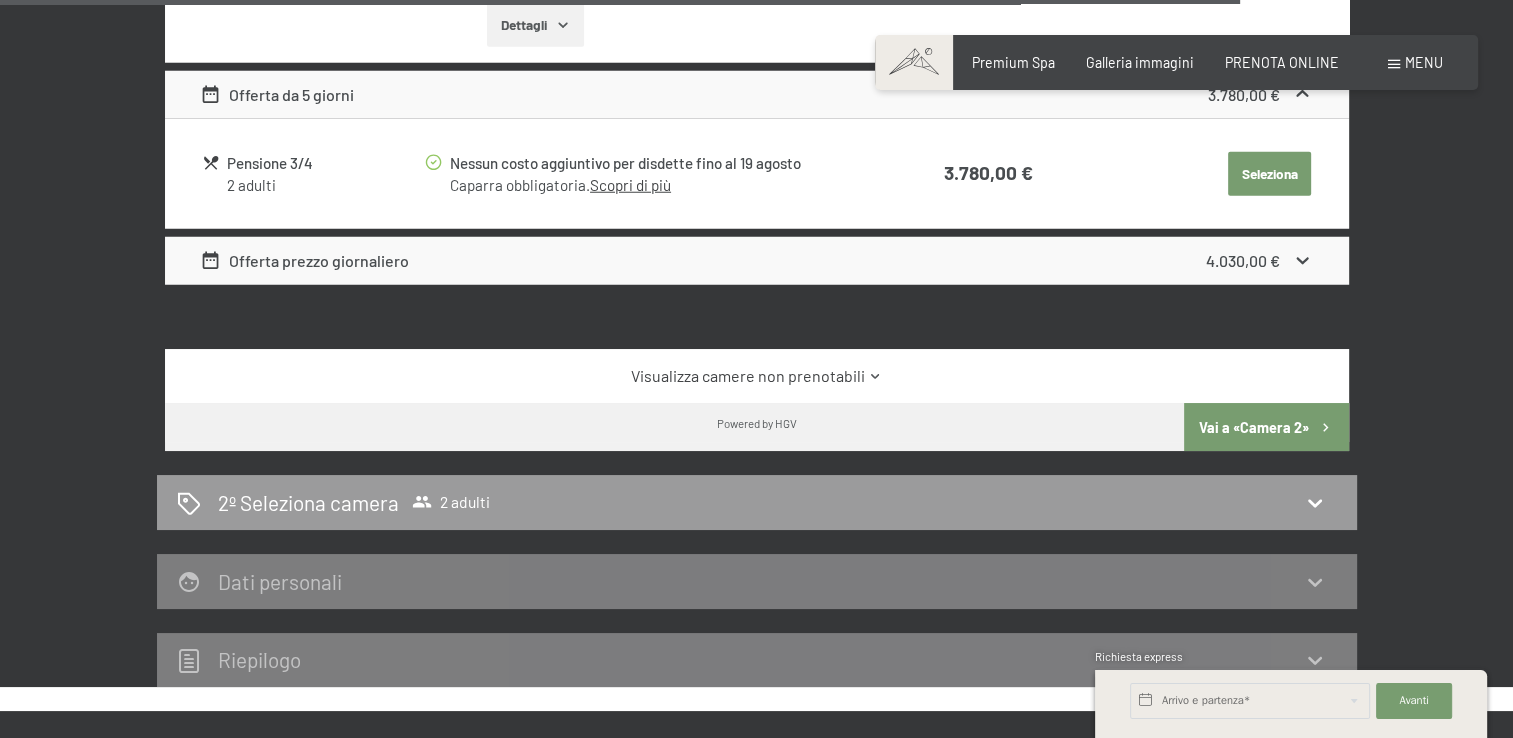 click on "Vai a «Camera 2»" at bounding box center (1266, 427) 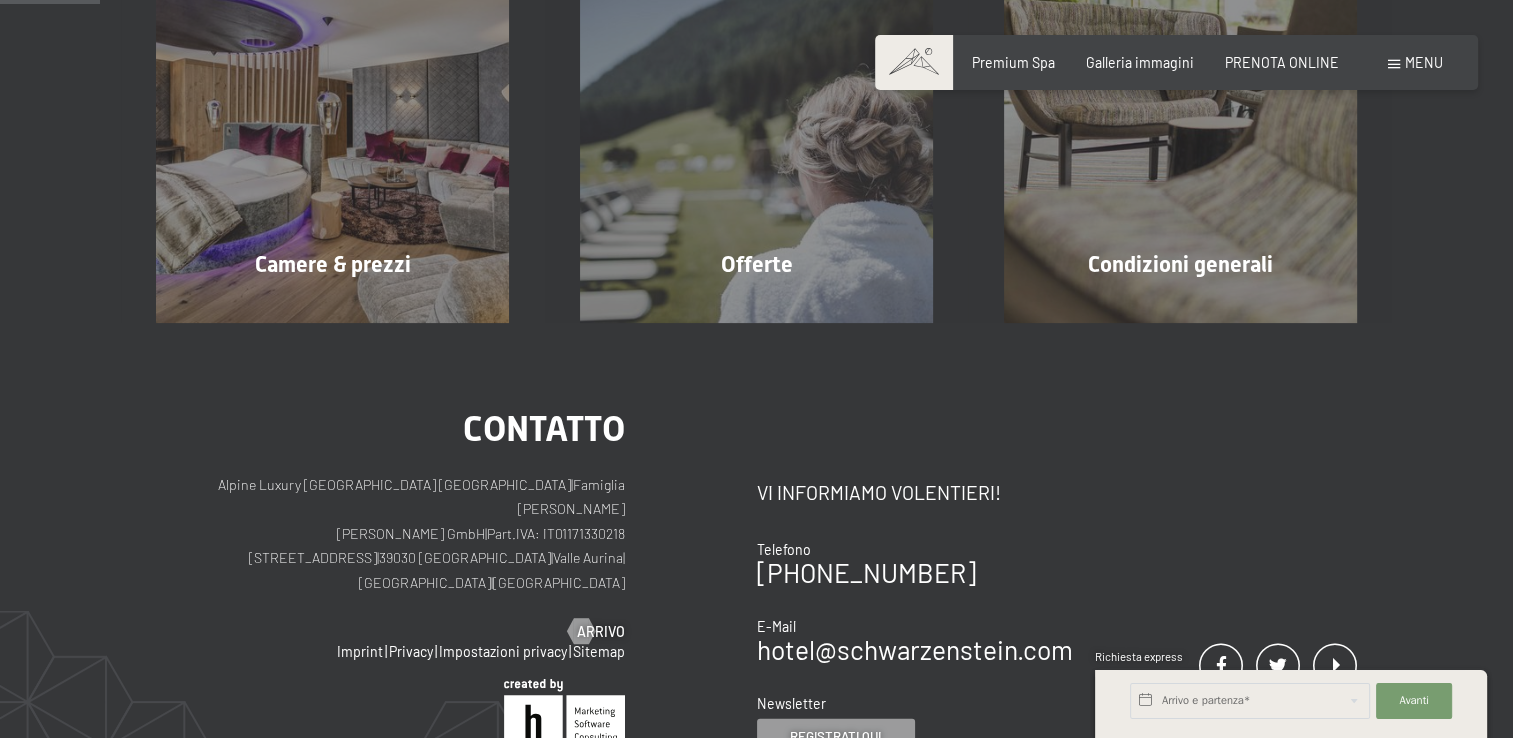 scroll, scrollTop: 433, scrollLeft: 0, axis: vertical 